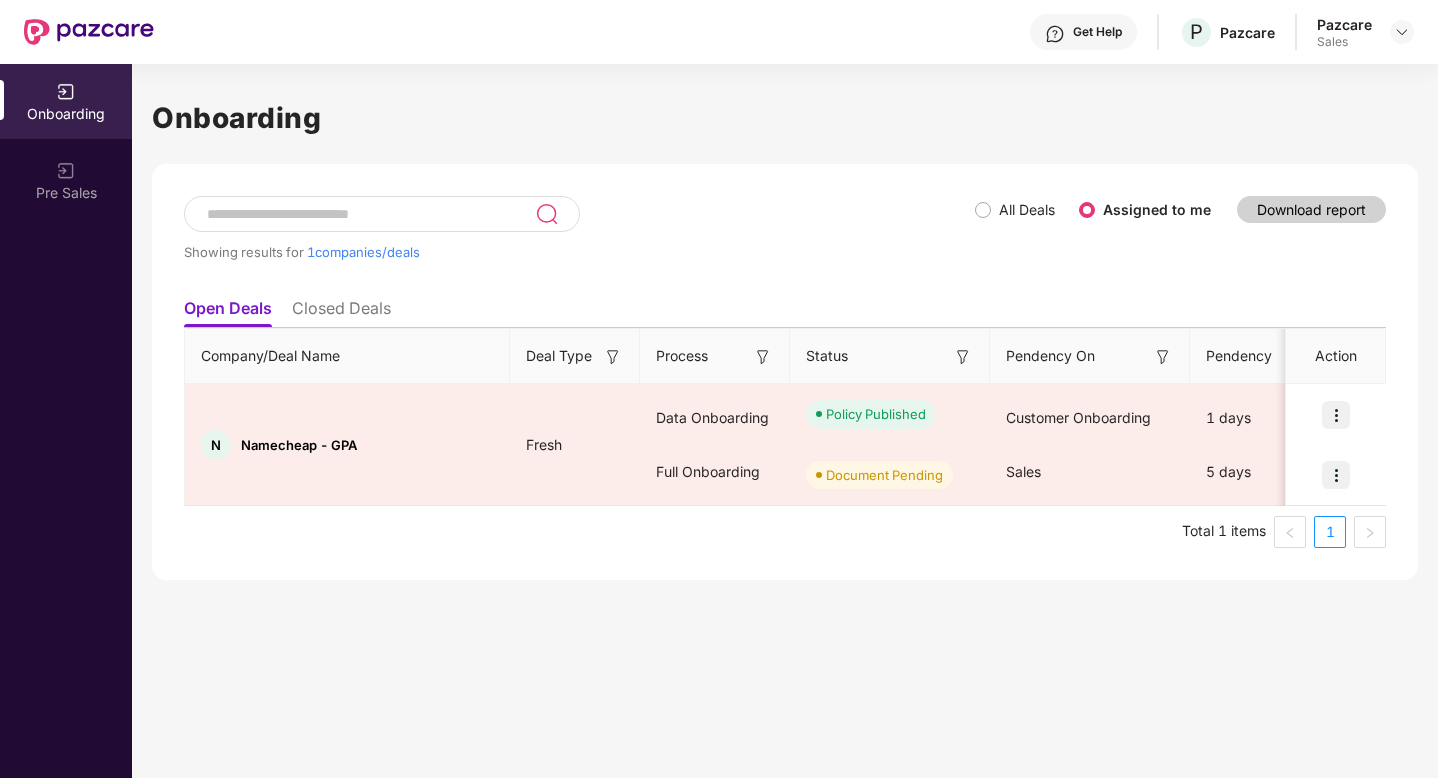 scroll, scrollTop: 0, scrollLeft: 0, axis: both 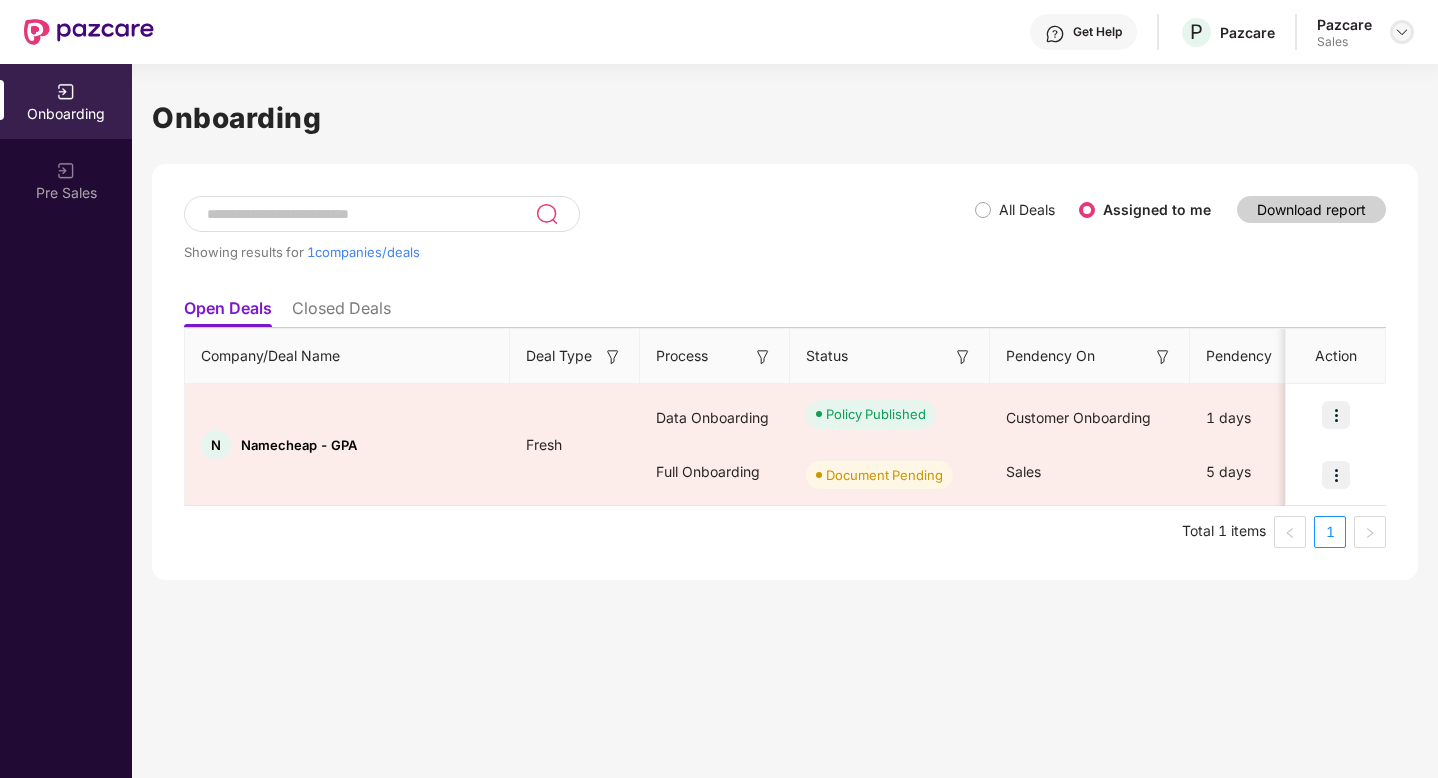 click at bounding box center [1402, 32] 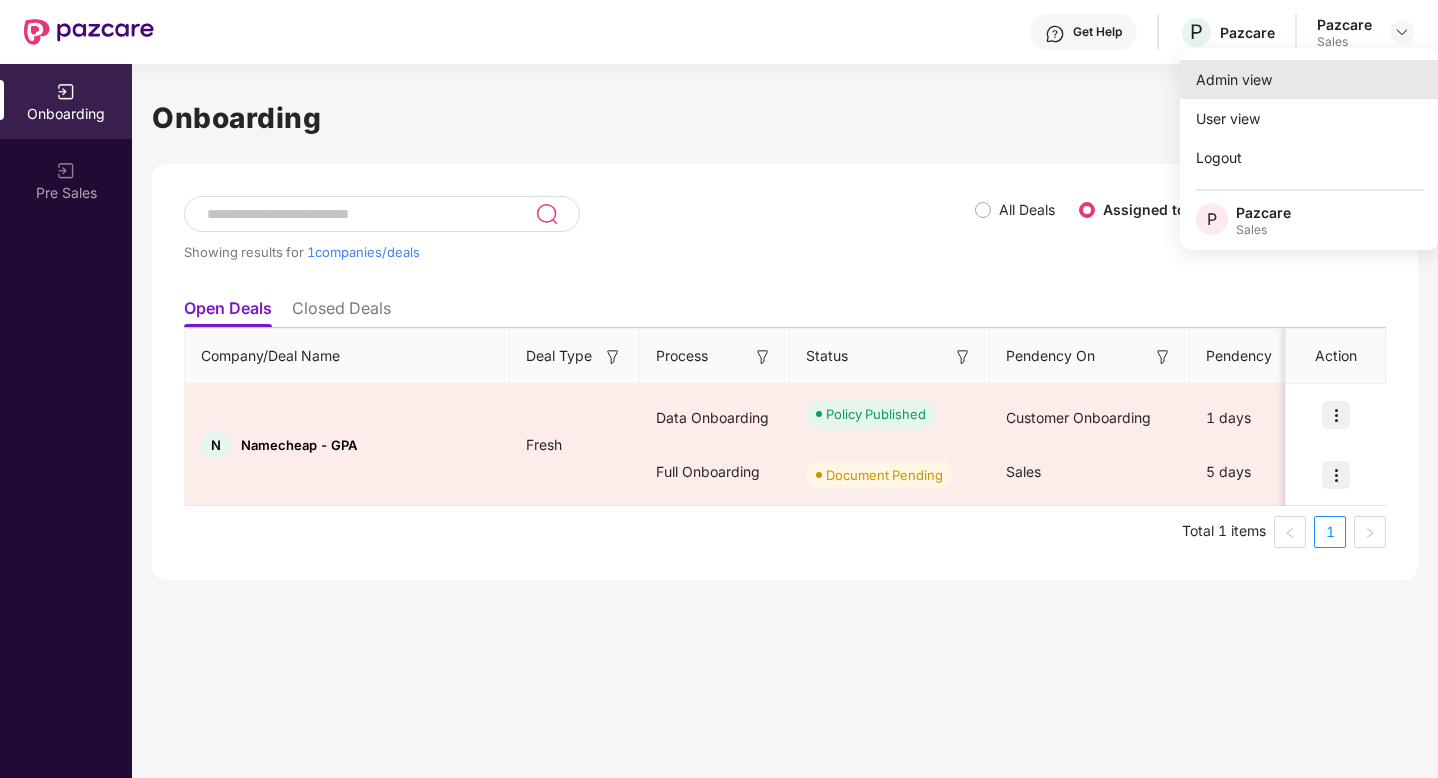 click on "Admin view" at bounding box center (1310, 79) 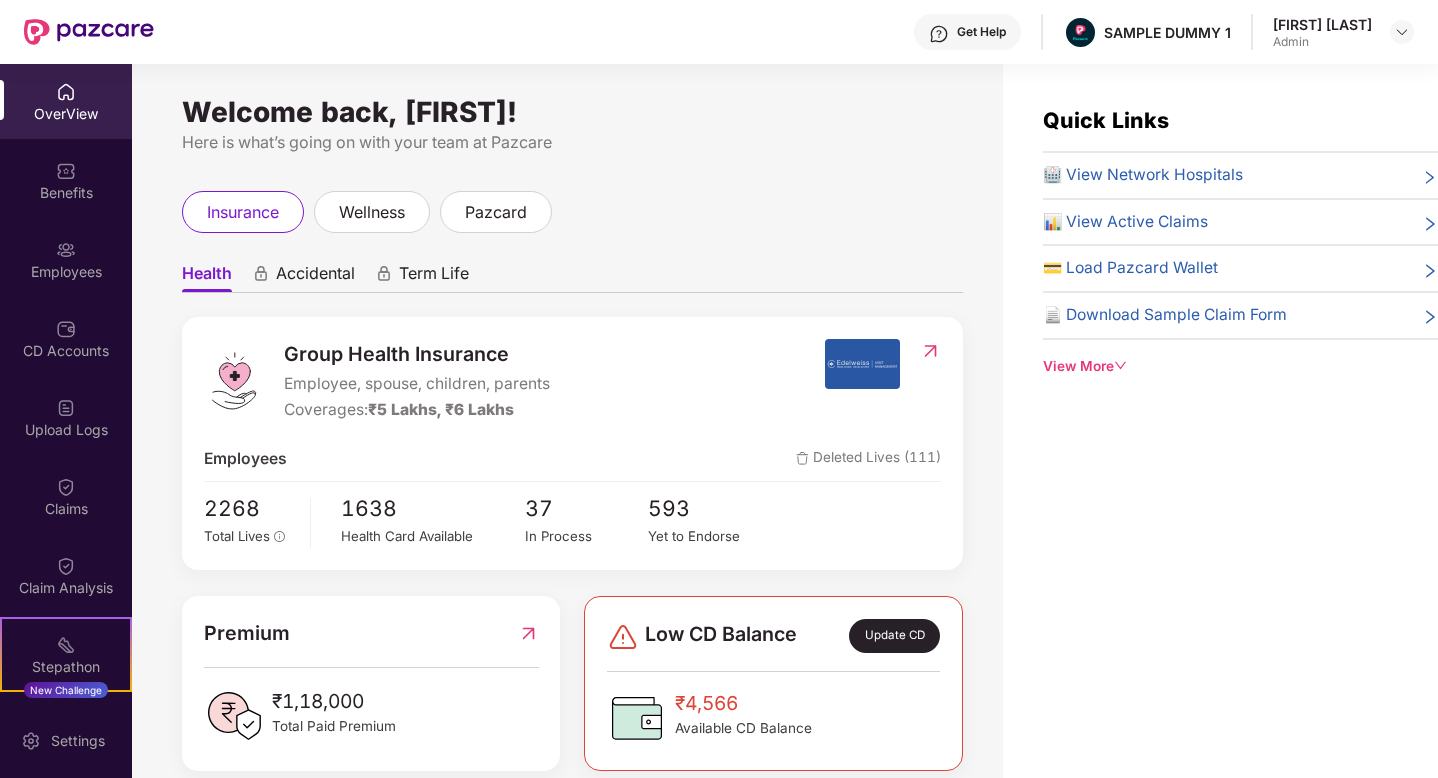 click on "Get Help SAMPLE DUMMY [NUMBER] [FIRST] [LAST] Admin" at bounding box center [784, 32] 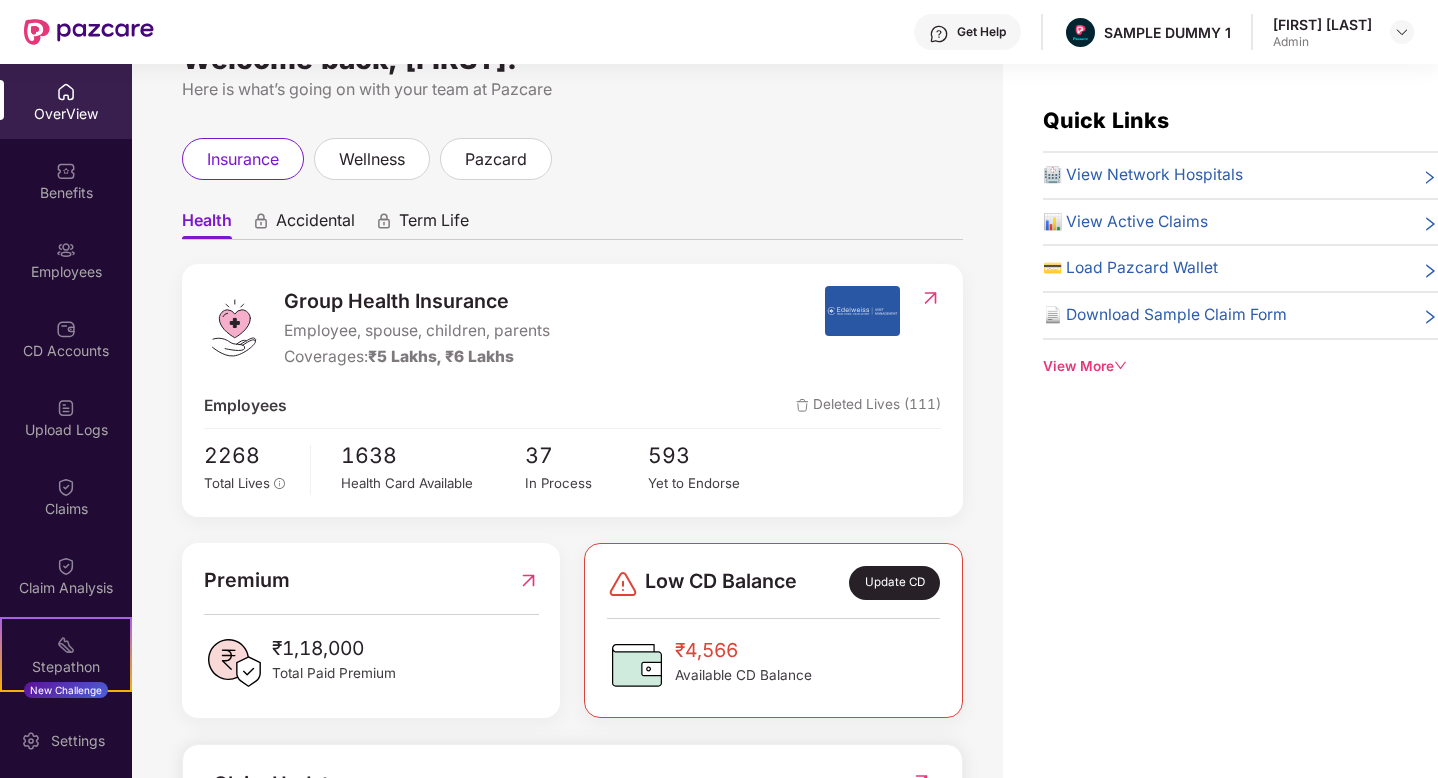 scroll, scrollTop: 57, scrollLeft: 0, axis: vertical 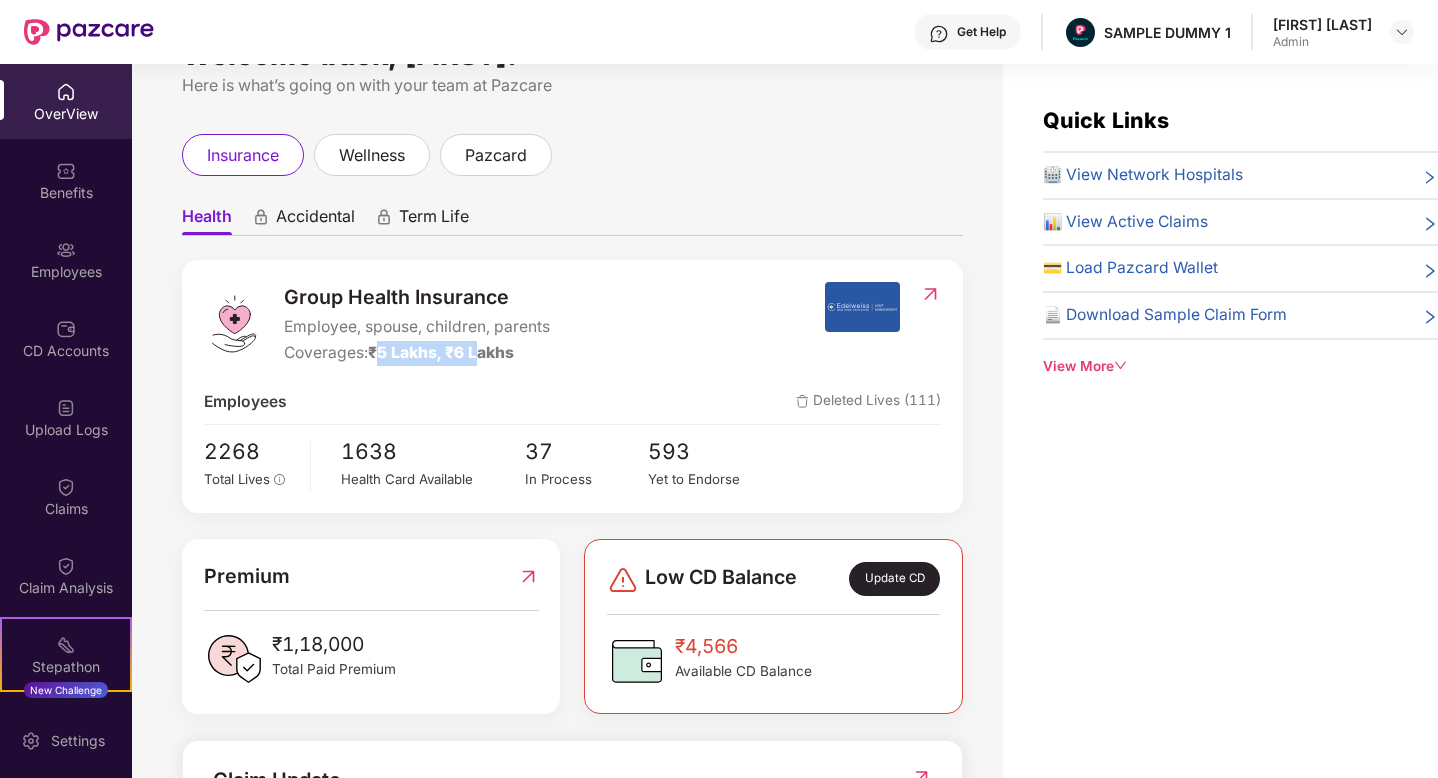drag, startPoint x: 382, startPoint y: 354, endPoint x: 485, endPoint y: 356, distance: 103.01942 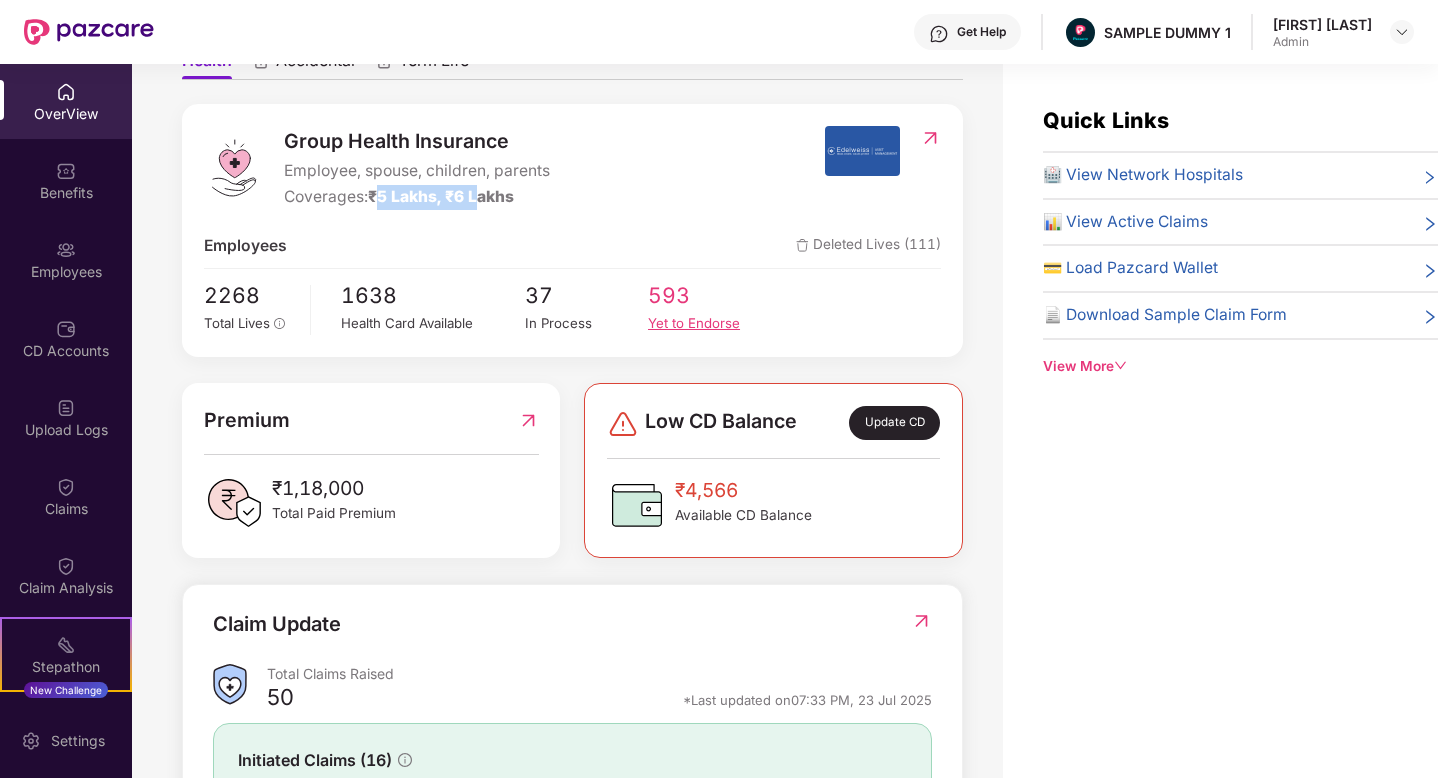 scroll, scrollTop: 229, scrollLeft: 0, axis: vertical 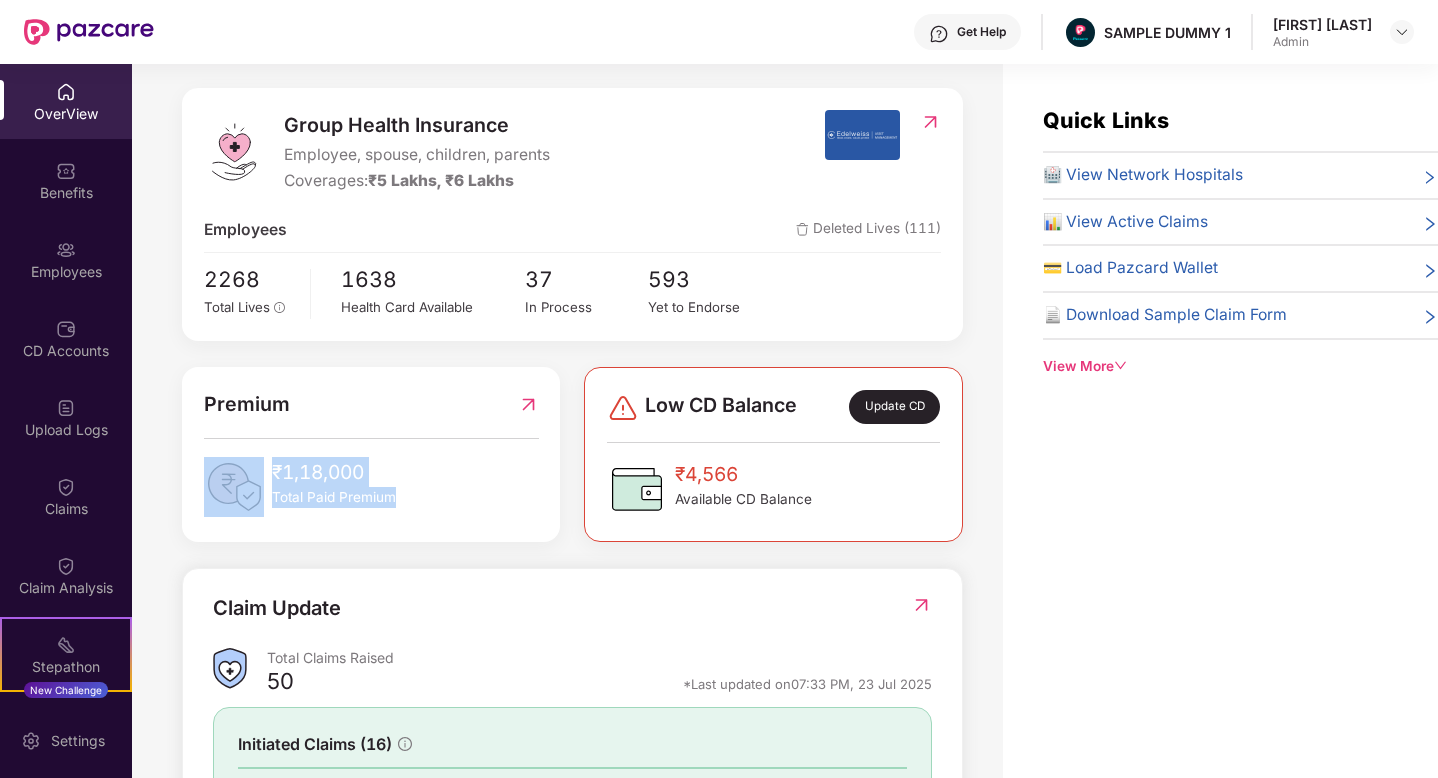 drag, startPoint x: 393, startPoint y: 499, endPoint x: 238, endPoint y: 458, distance: 160.3309 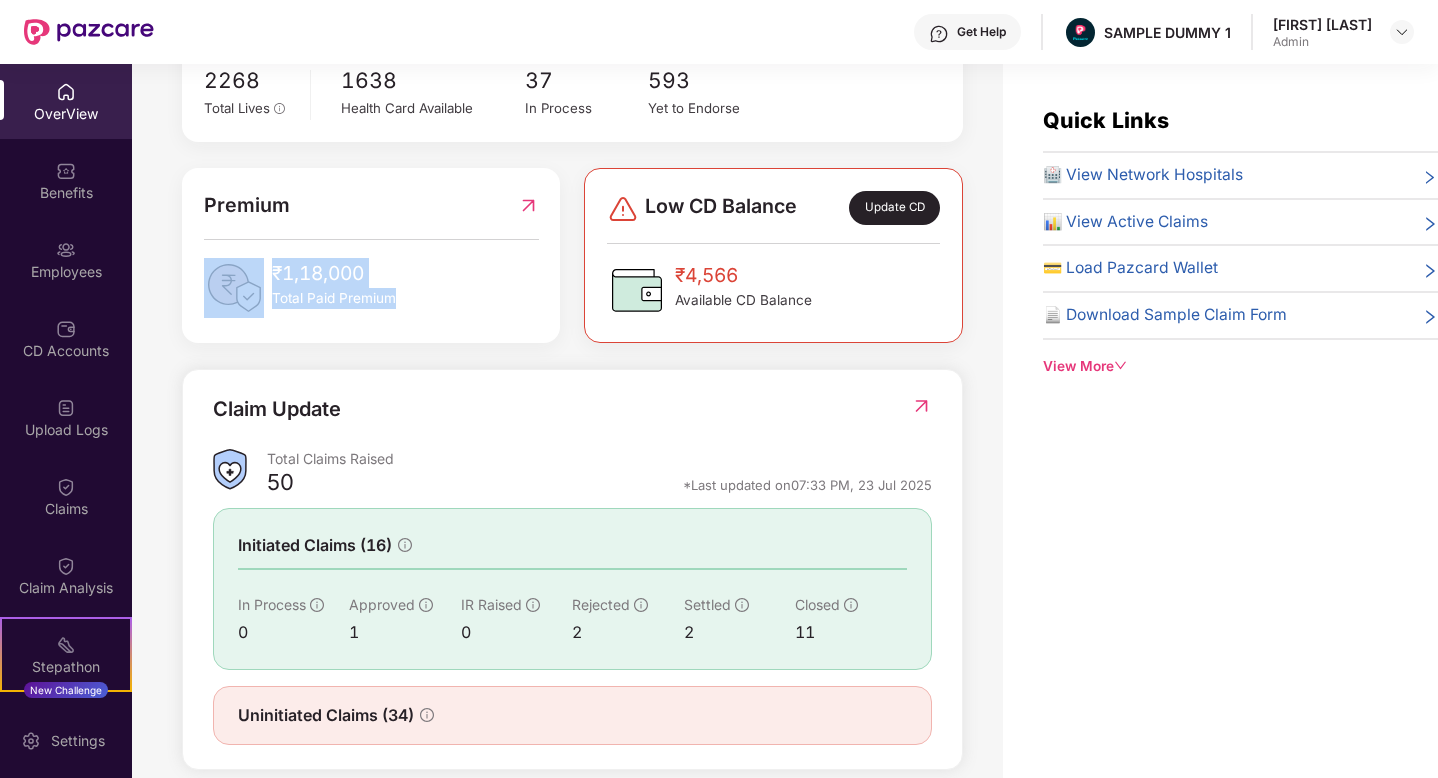 scroll, scrollTop: 429, scrollLeft: 0, axis: vertical 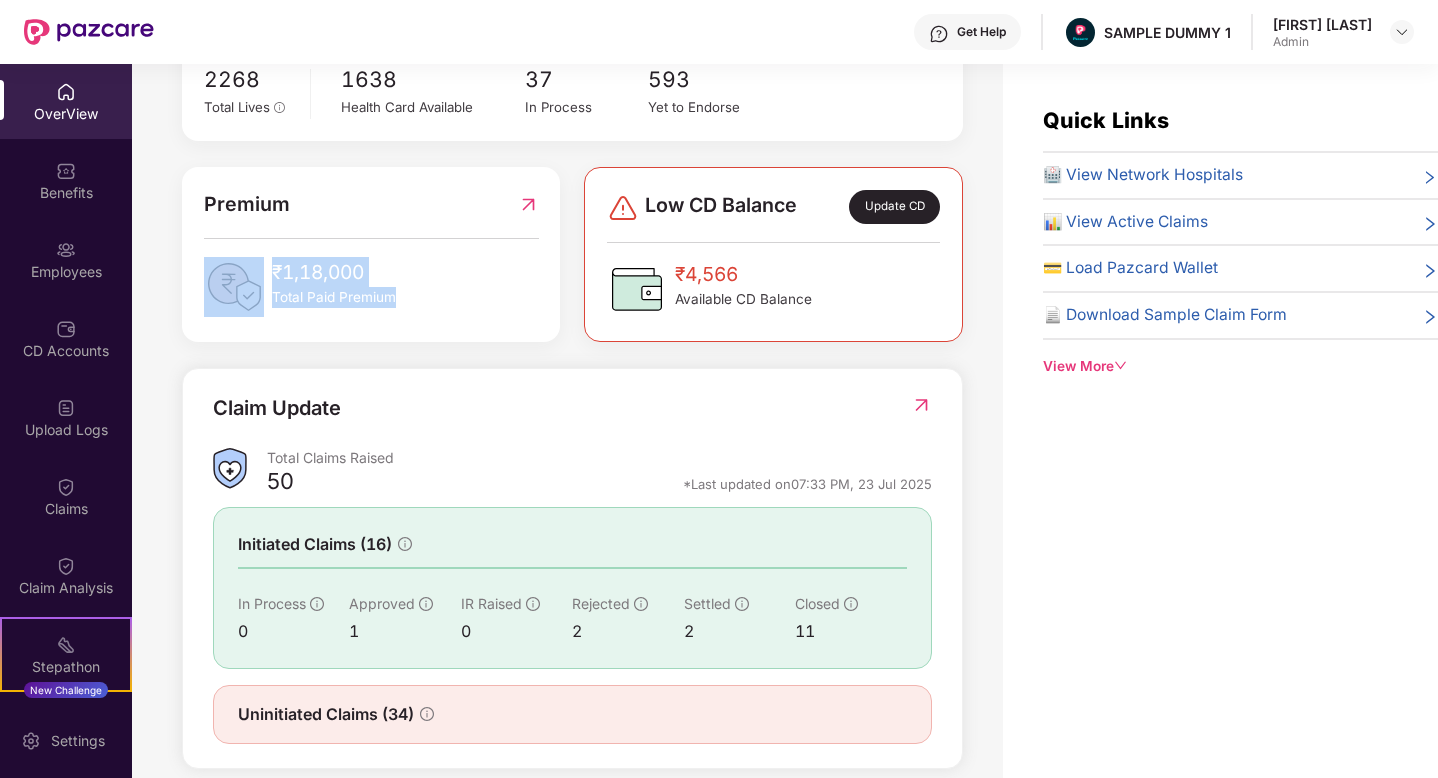 click at bounding box center [921, 405] 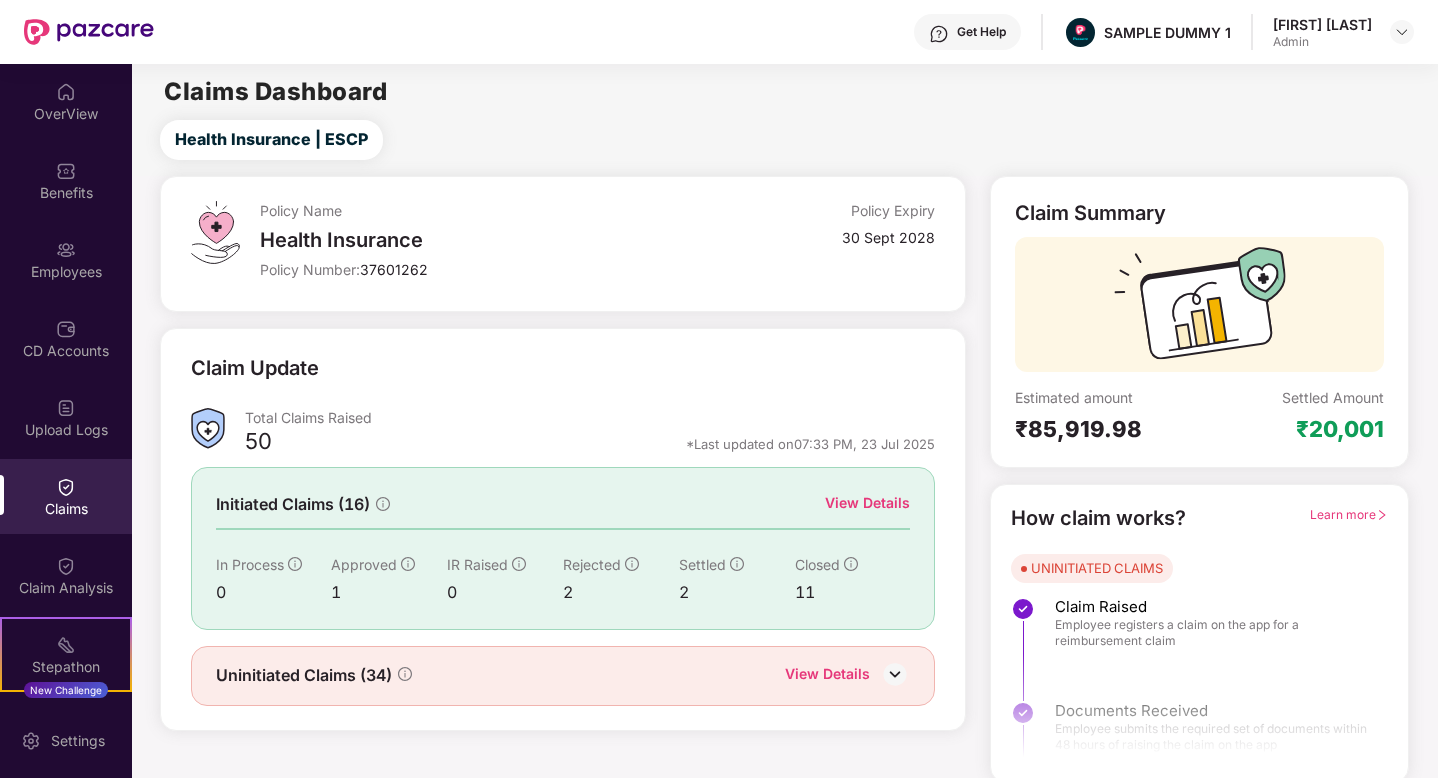 click on "View Details" at bounding box center [867, 503] 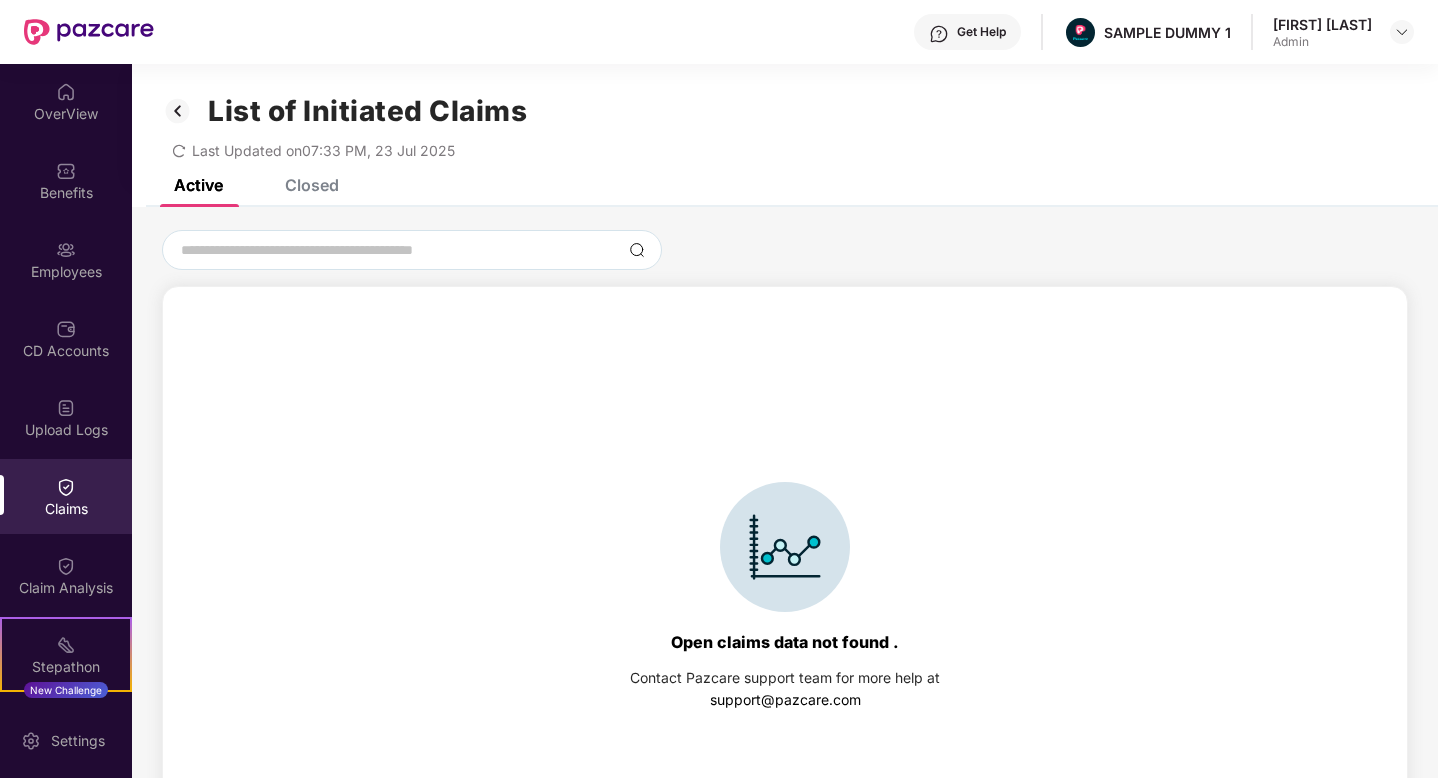 click on "Closed" at bounding box center [312, 185] 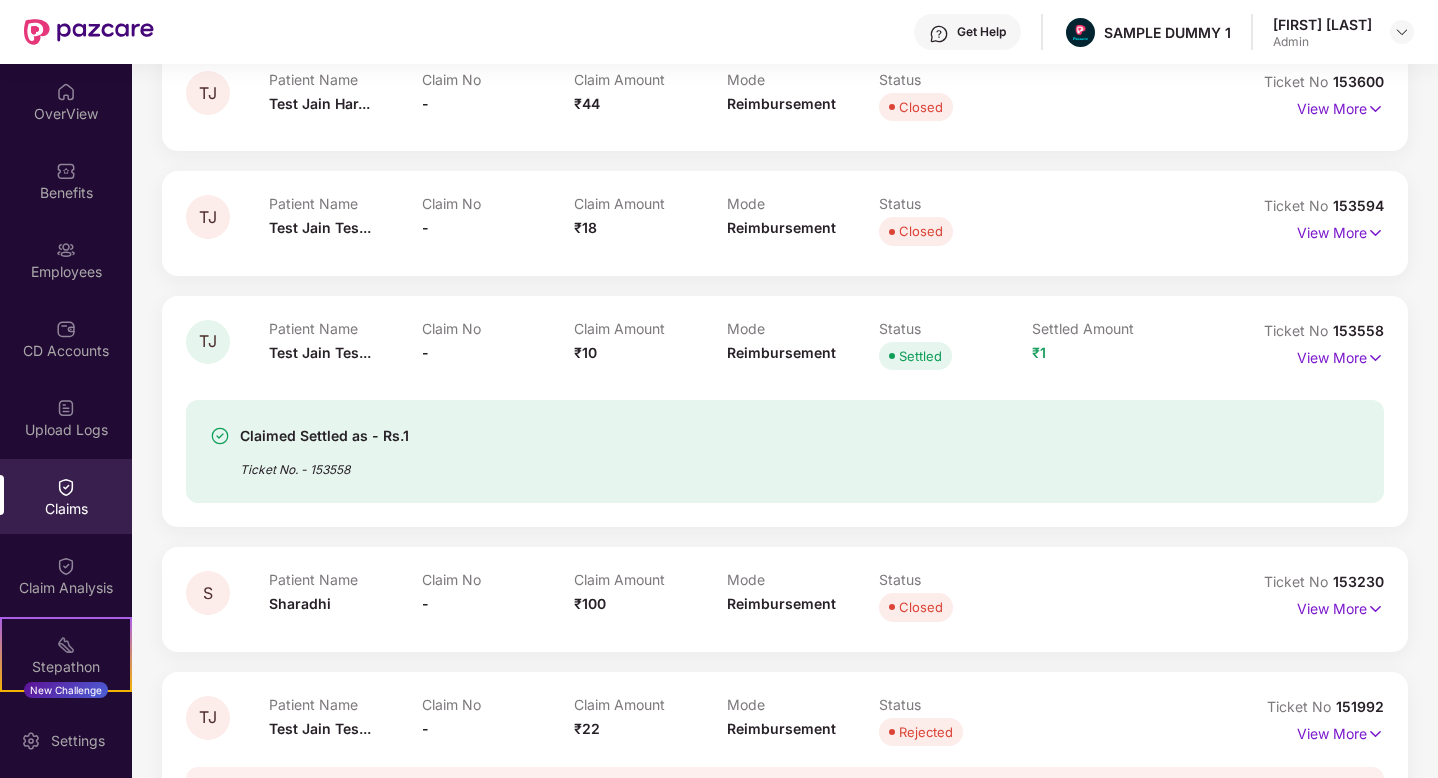 scroll, scrollTop: 245, scrollLeft: 0, axis: vertical 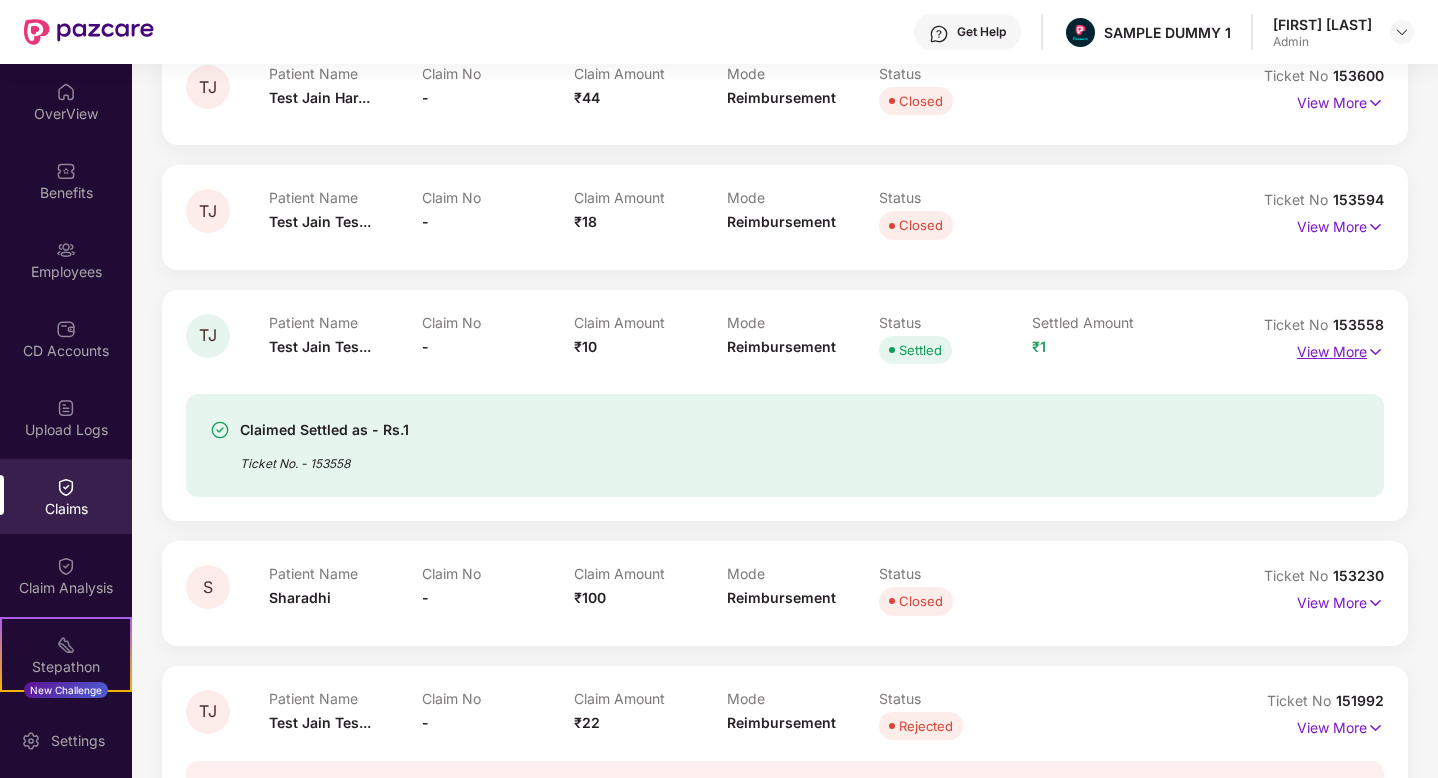 click on "View More" at bounding box center [1340, 349] 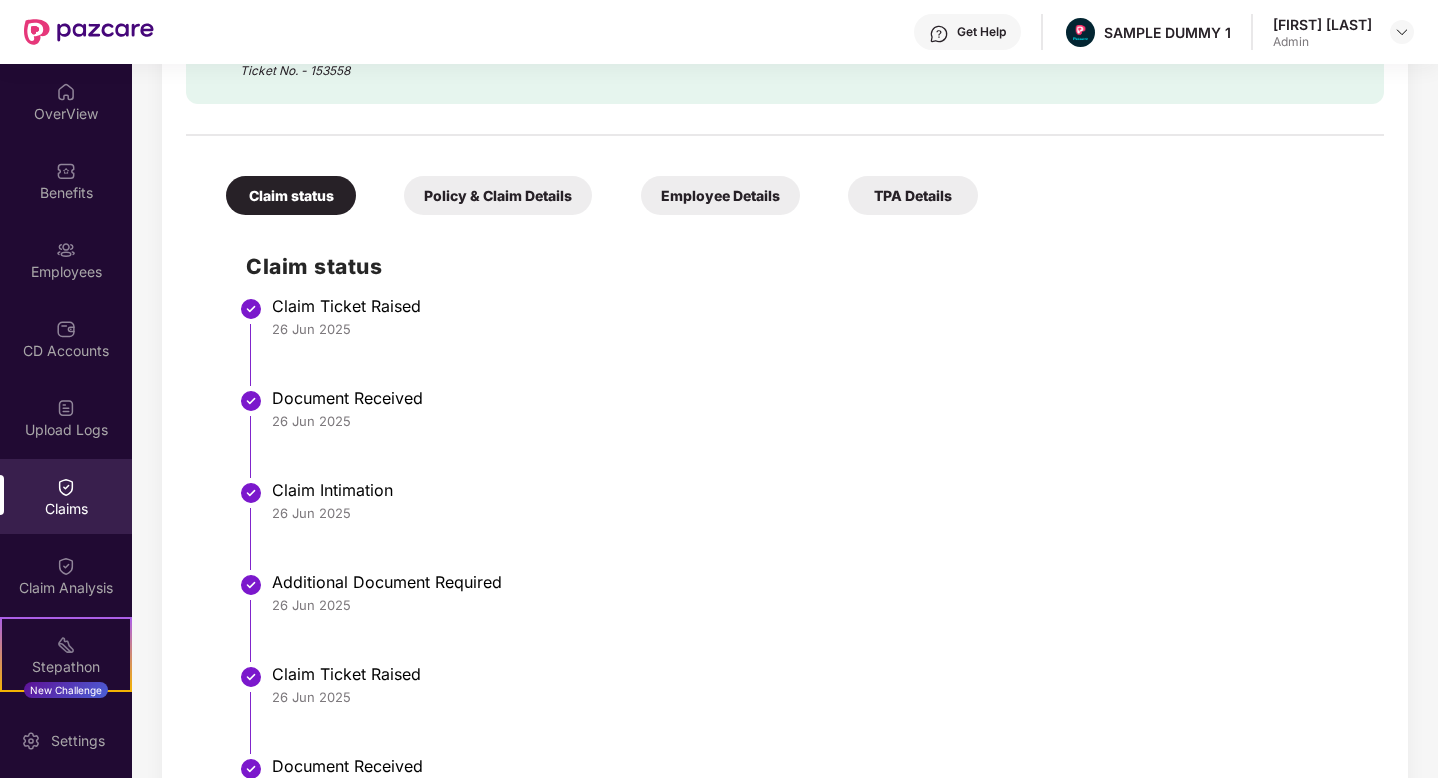 scroll, scrollTop: 701, scrollLeft: 0, axis: vertical 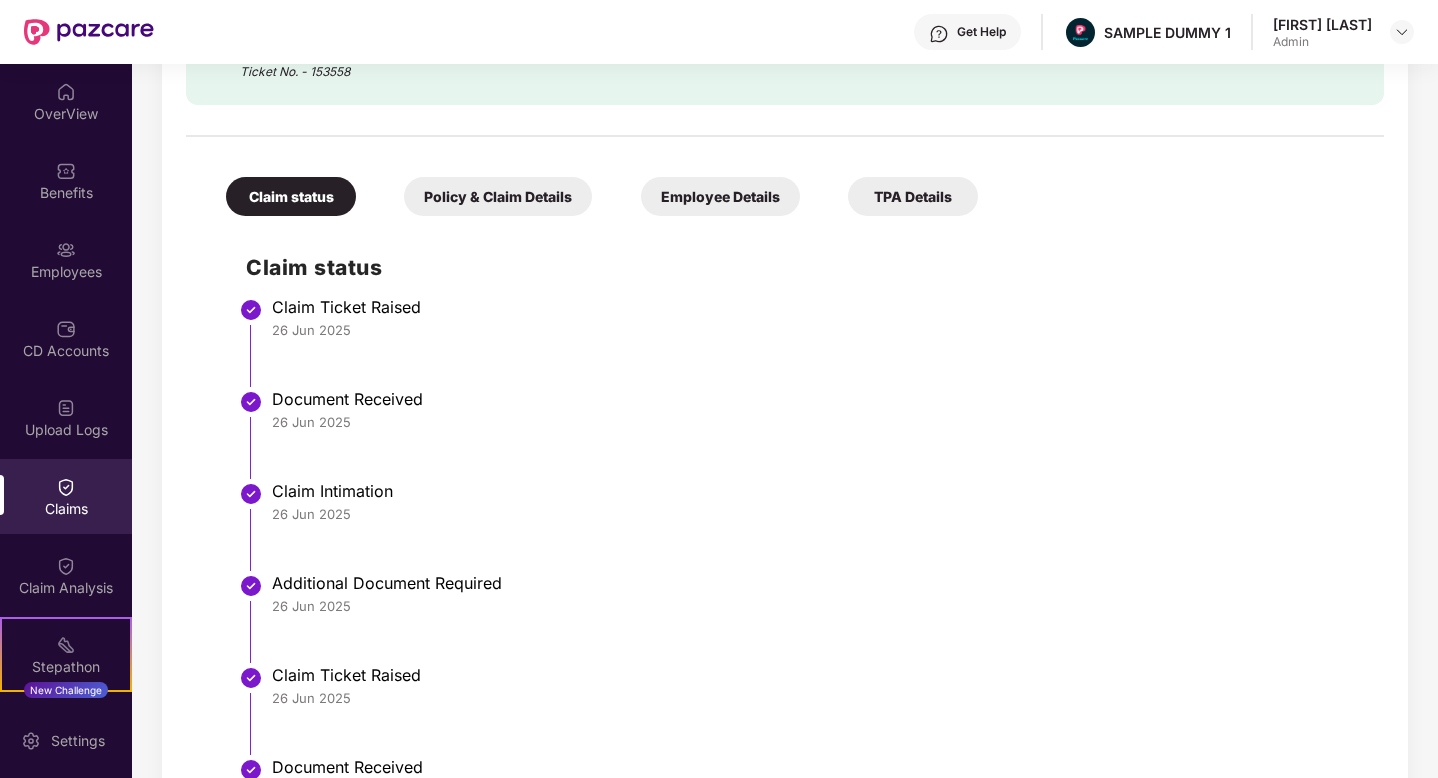 click on "Get Help" at bounding box center (967, 32) 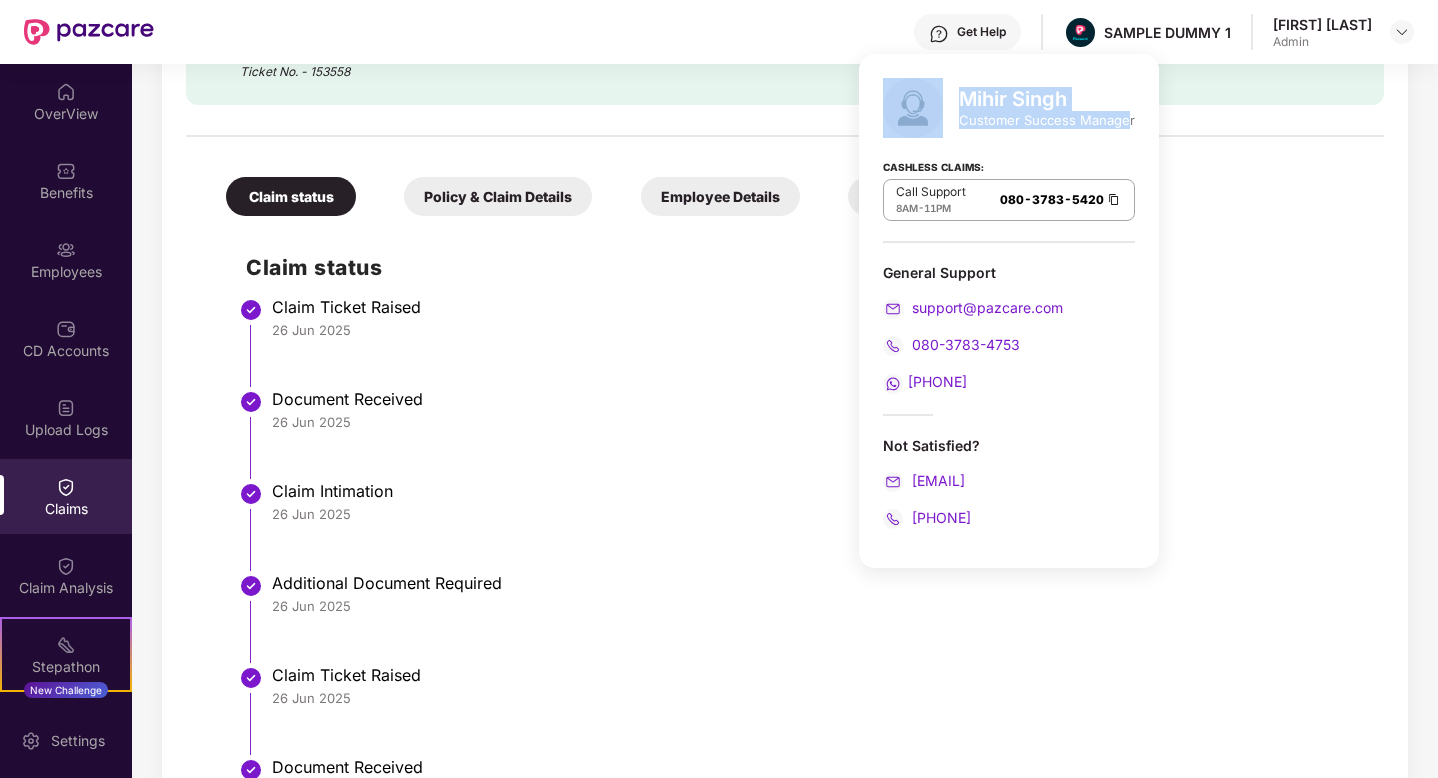 drag, startPoint x: 1128, startPoint y: 127, endPoint x: 957, endPoint y: 96, distance: 173.78723 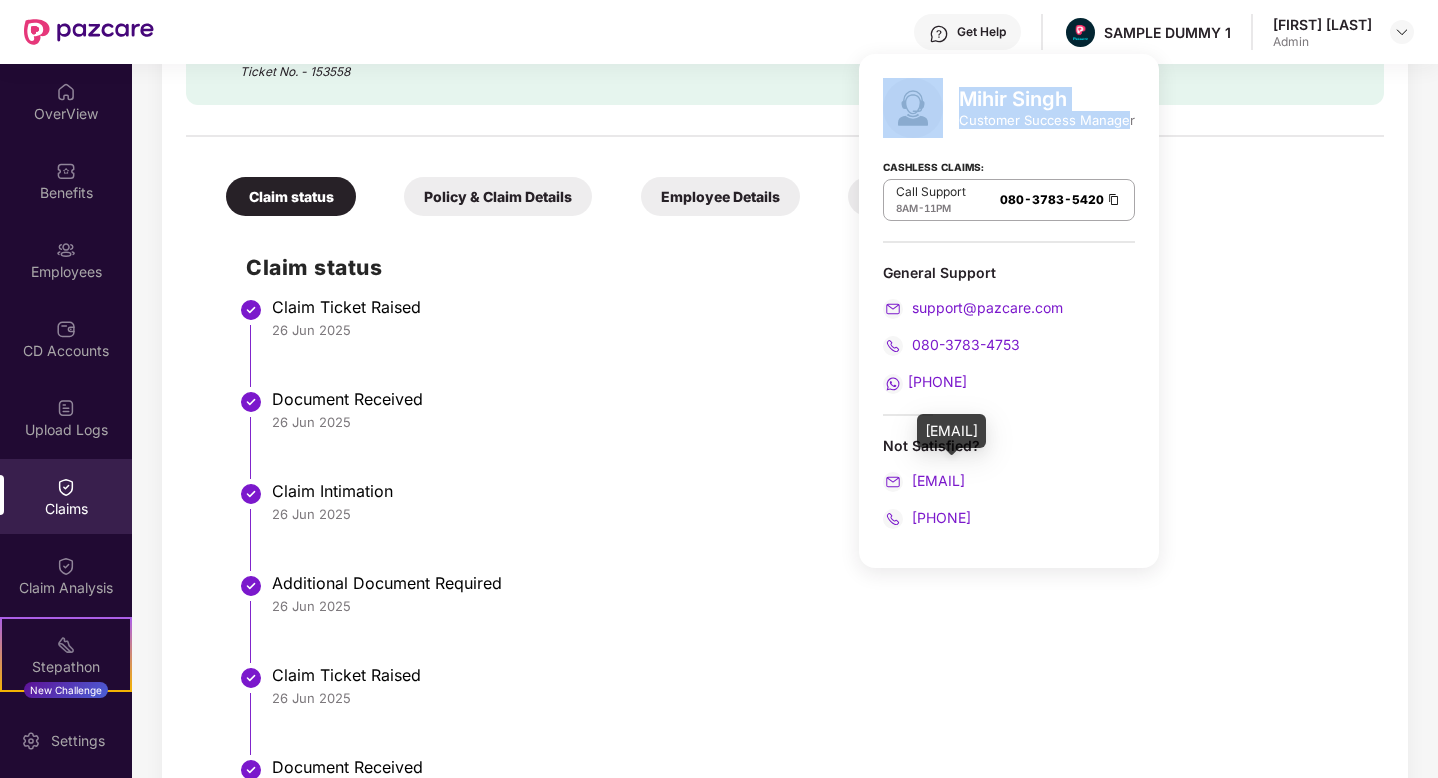 drag, startPoint x: 1031, startPoint y: 521, endPoint x: 882, endPoint y: 466, distance: 158.82695 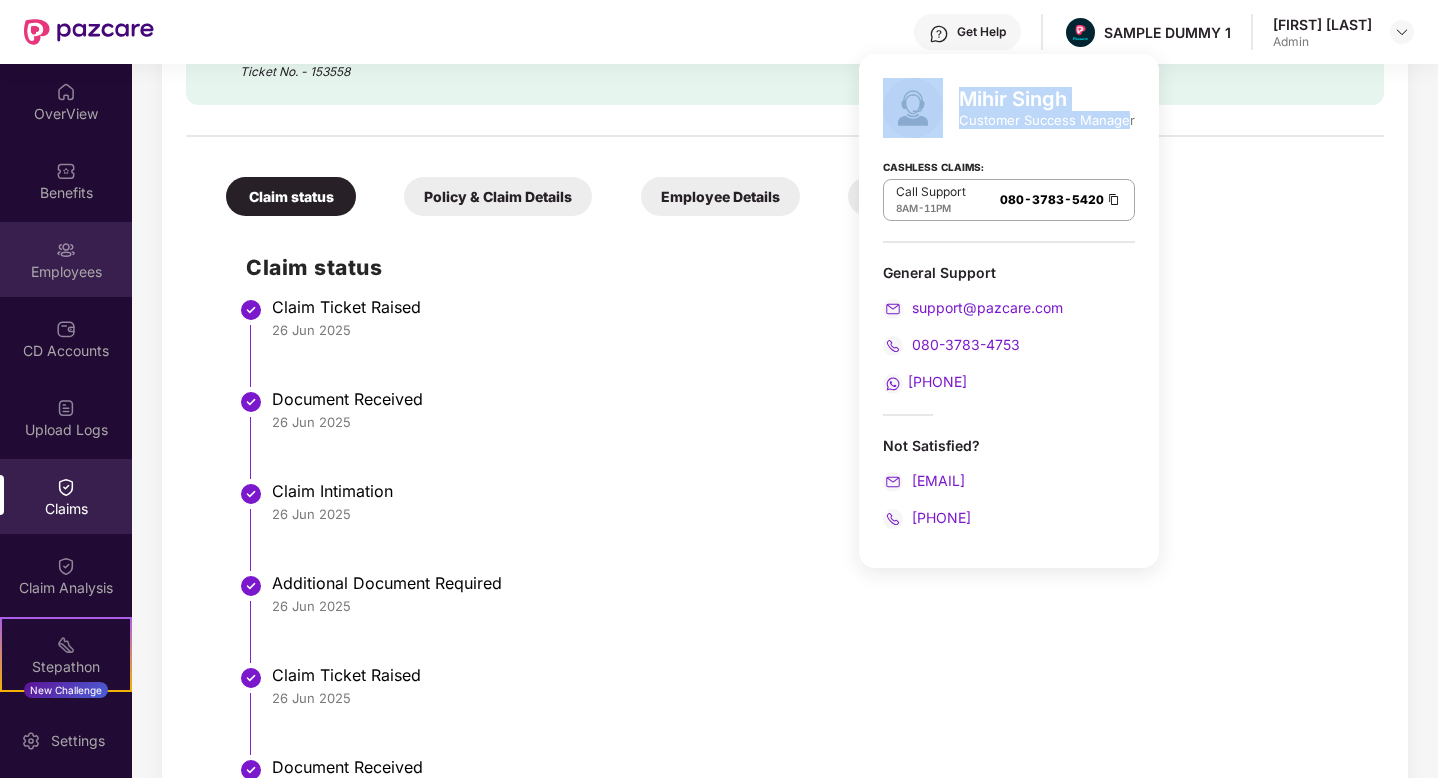 click on "Employees" at bounding box center (66, 259) 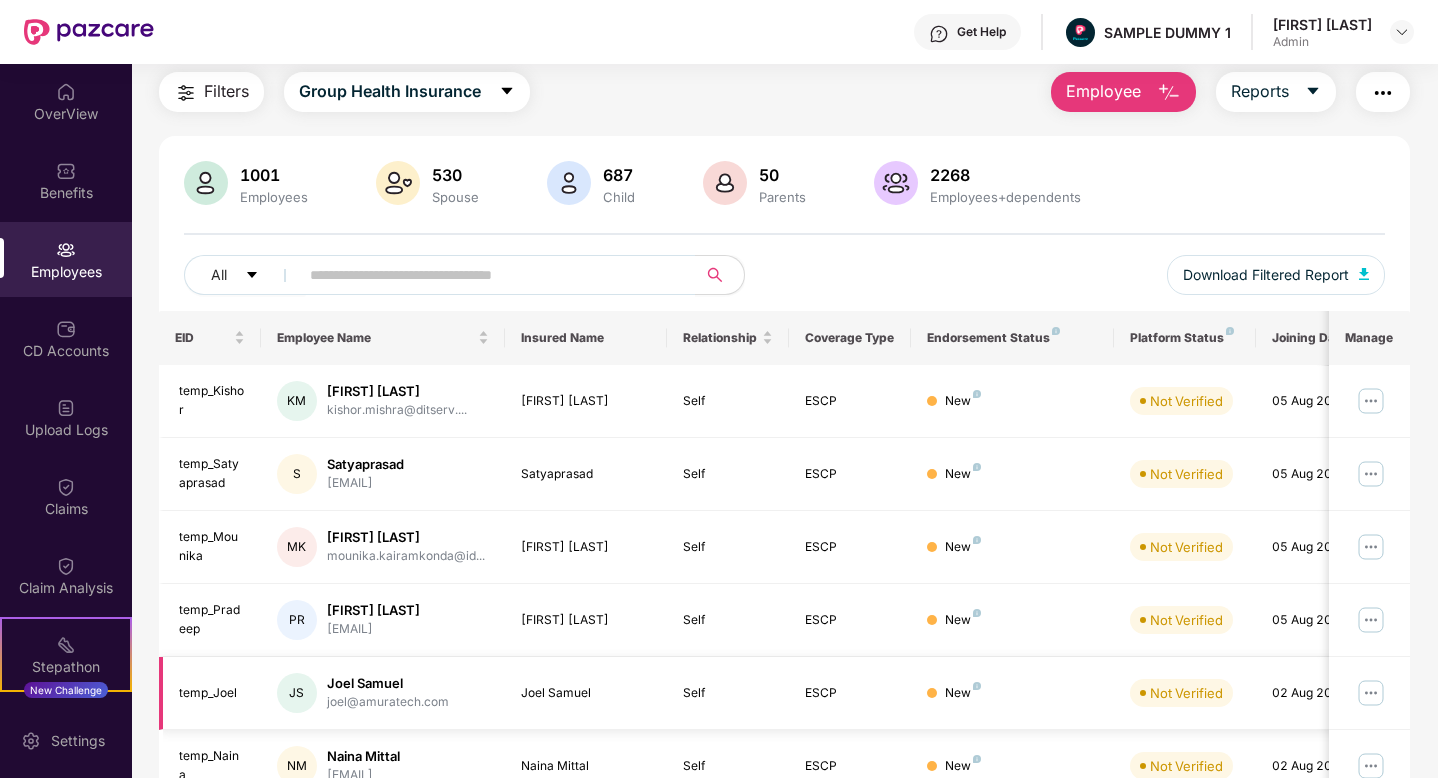 scroll, scrollTop: 0, scrollLeft: 0, axis: both 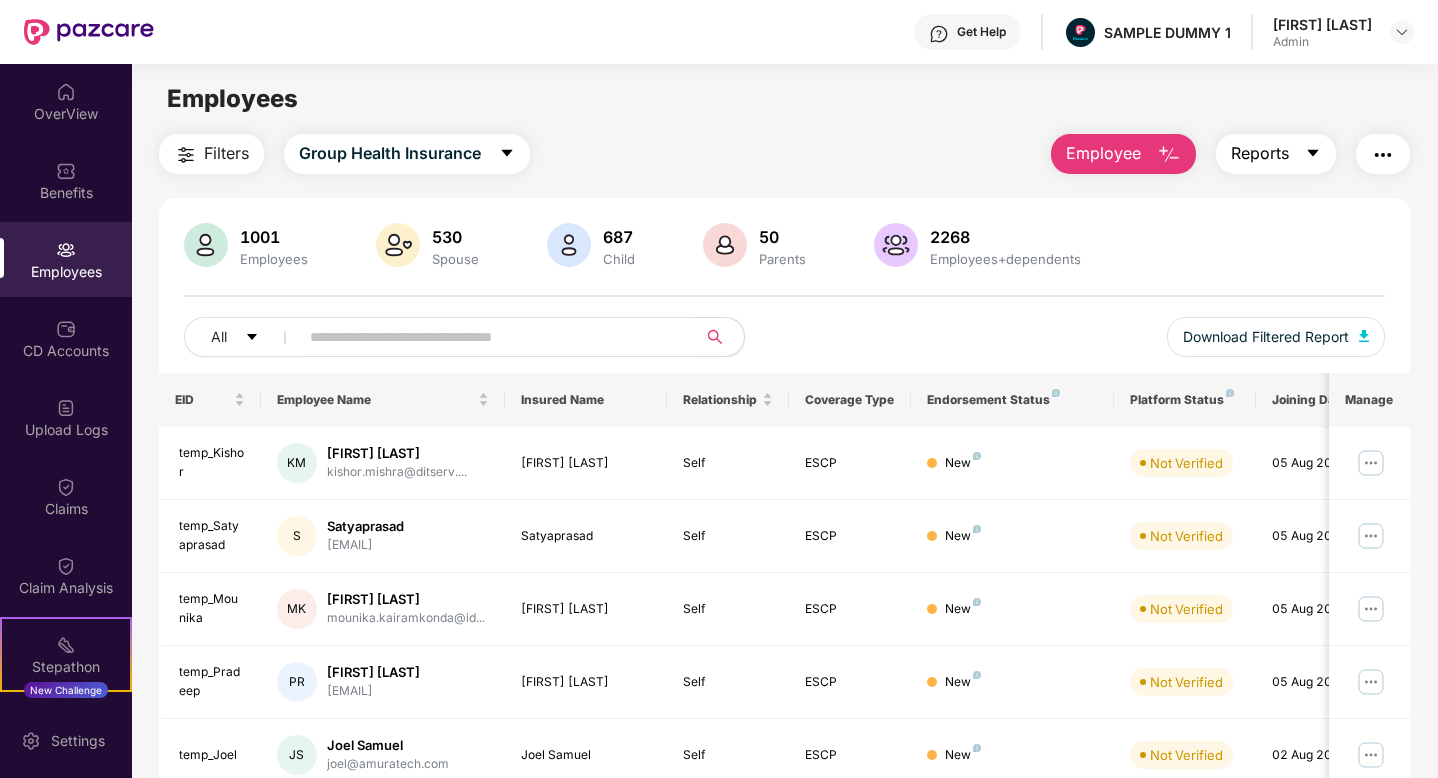click on "Reports" at bounding box center (1276, 154) 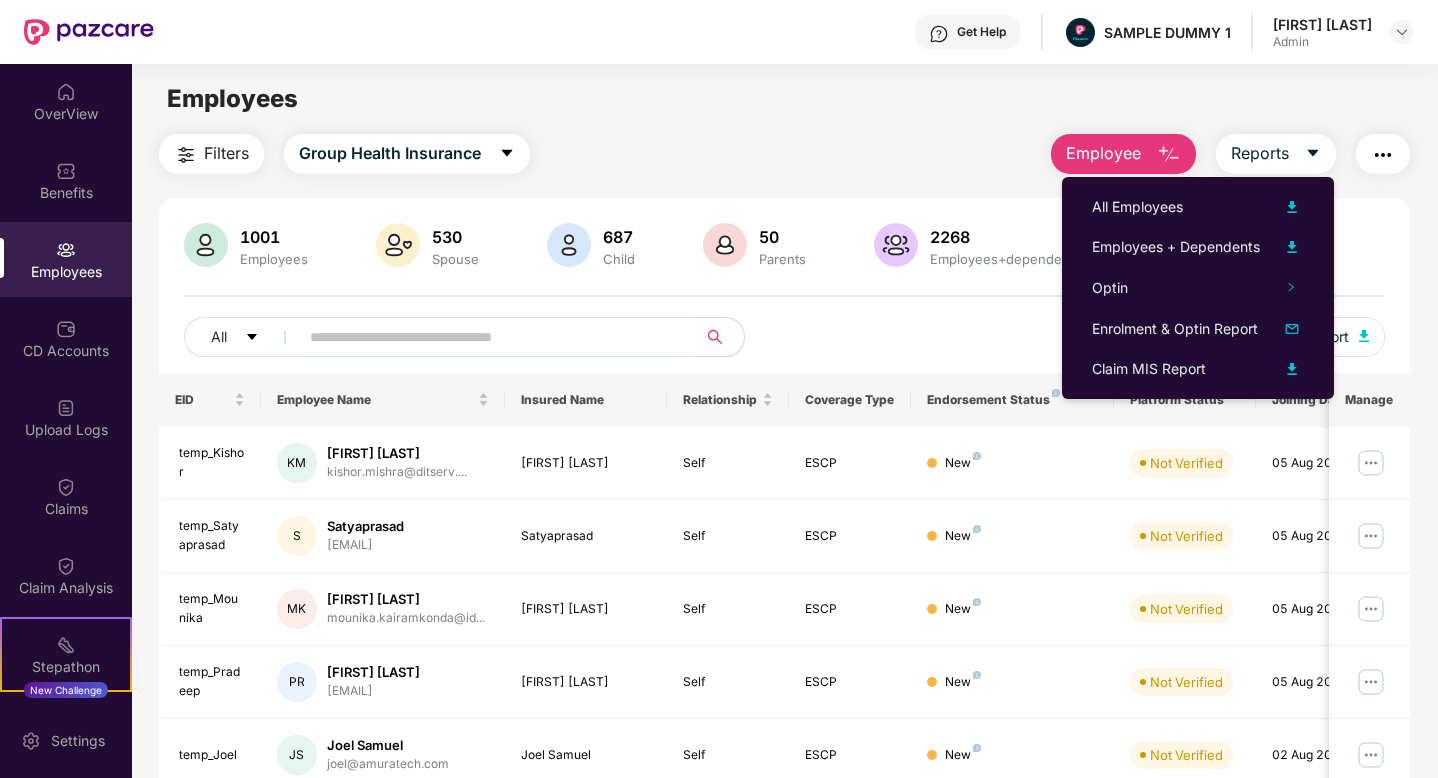 click on "All Download Filtered Report" at bounding box center (784, 345) 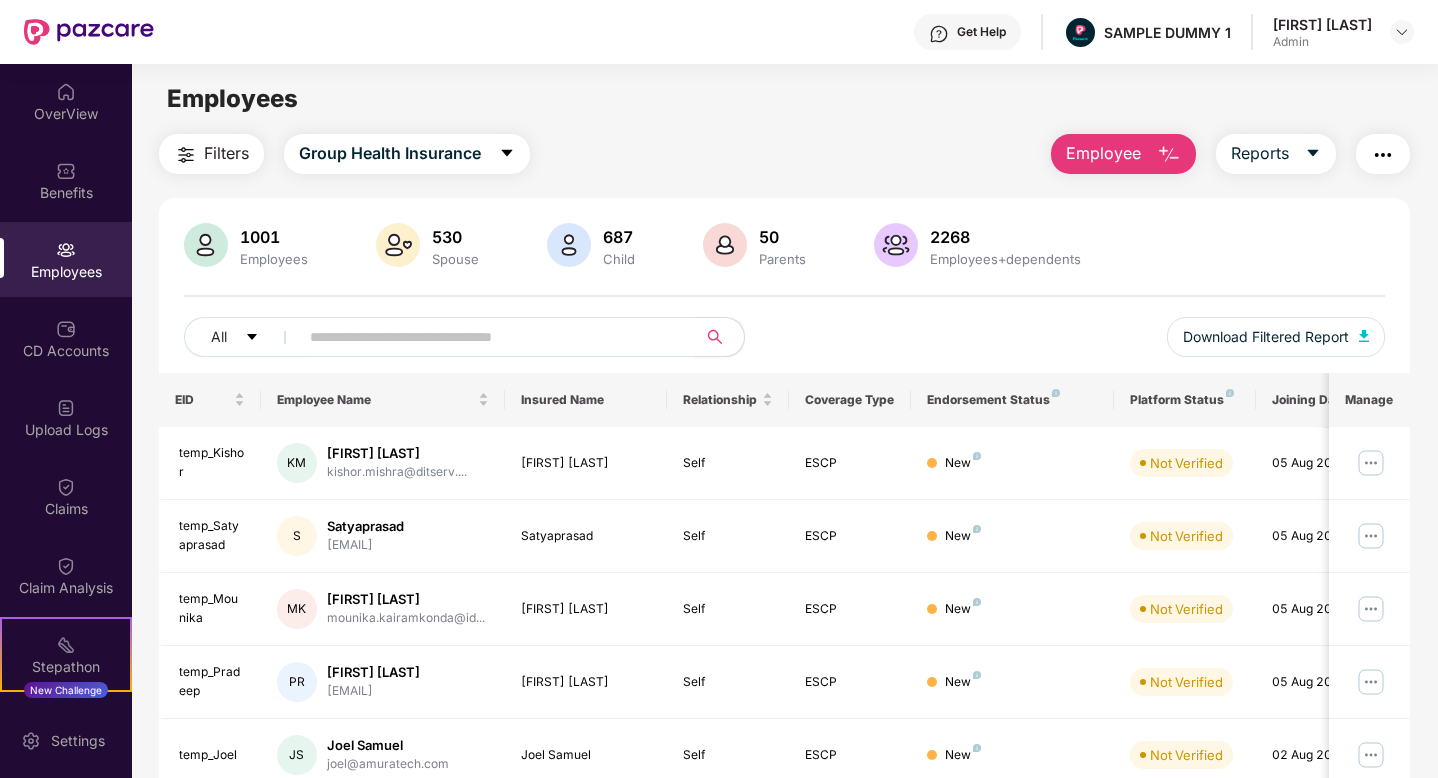 click at bounding box center [1169, 155] 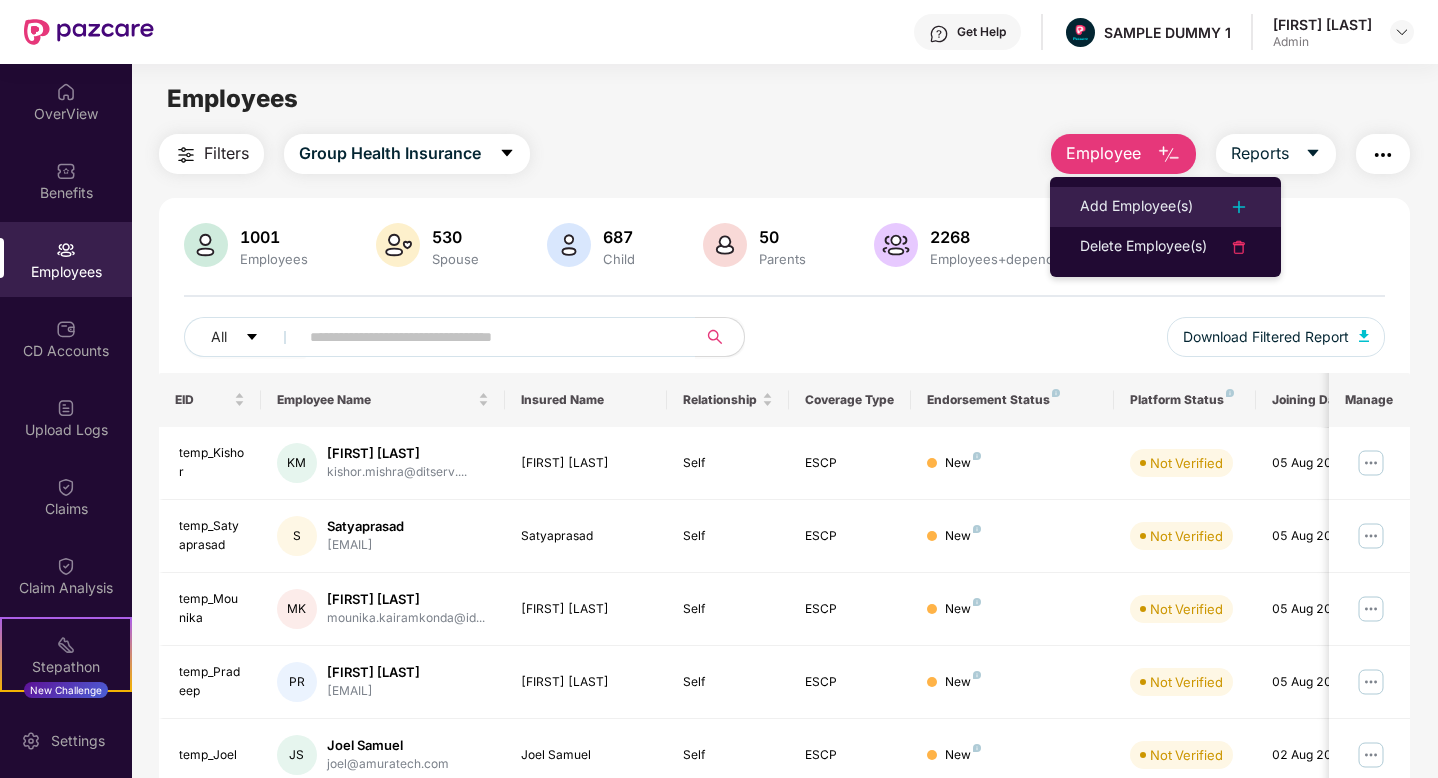 click on "Add Employee(s)" at bounding box center (1136, 207) 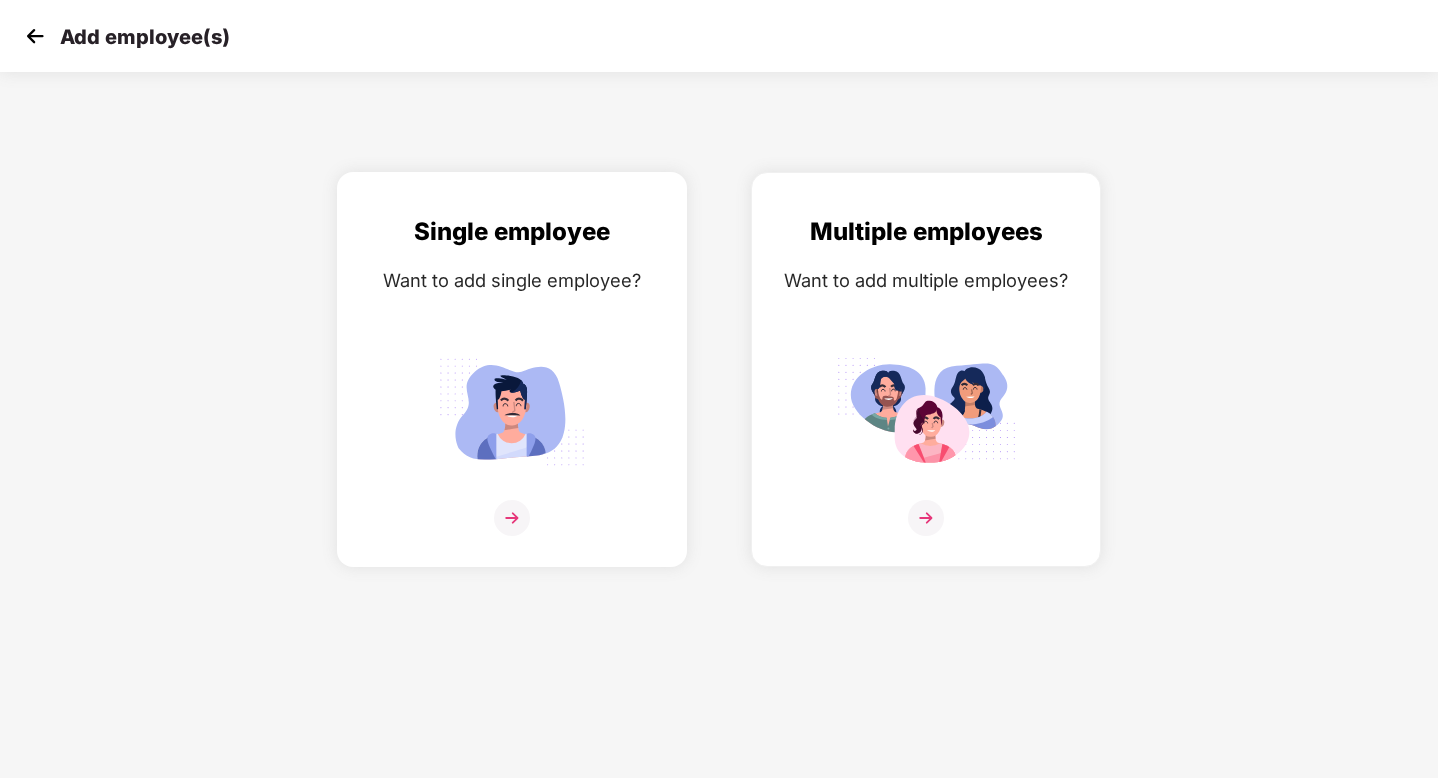 click at bounding box center [512, 518] 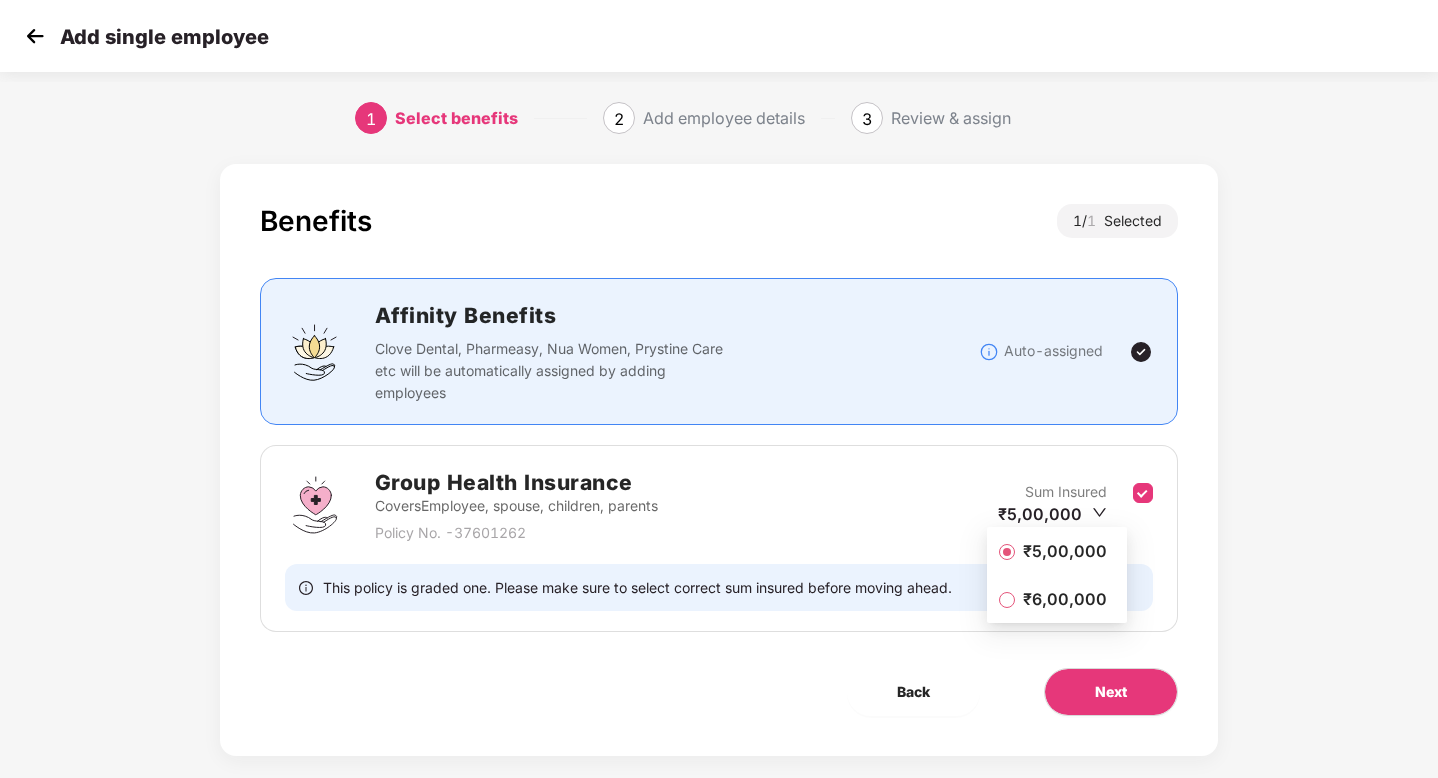 click on "₹5,00,000" at bounding box center [1065, 551] 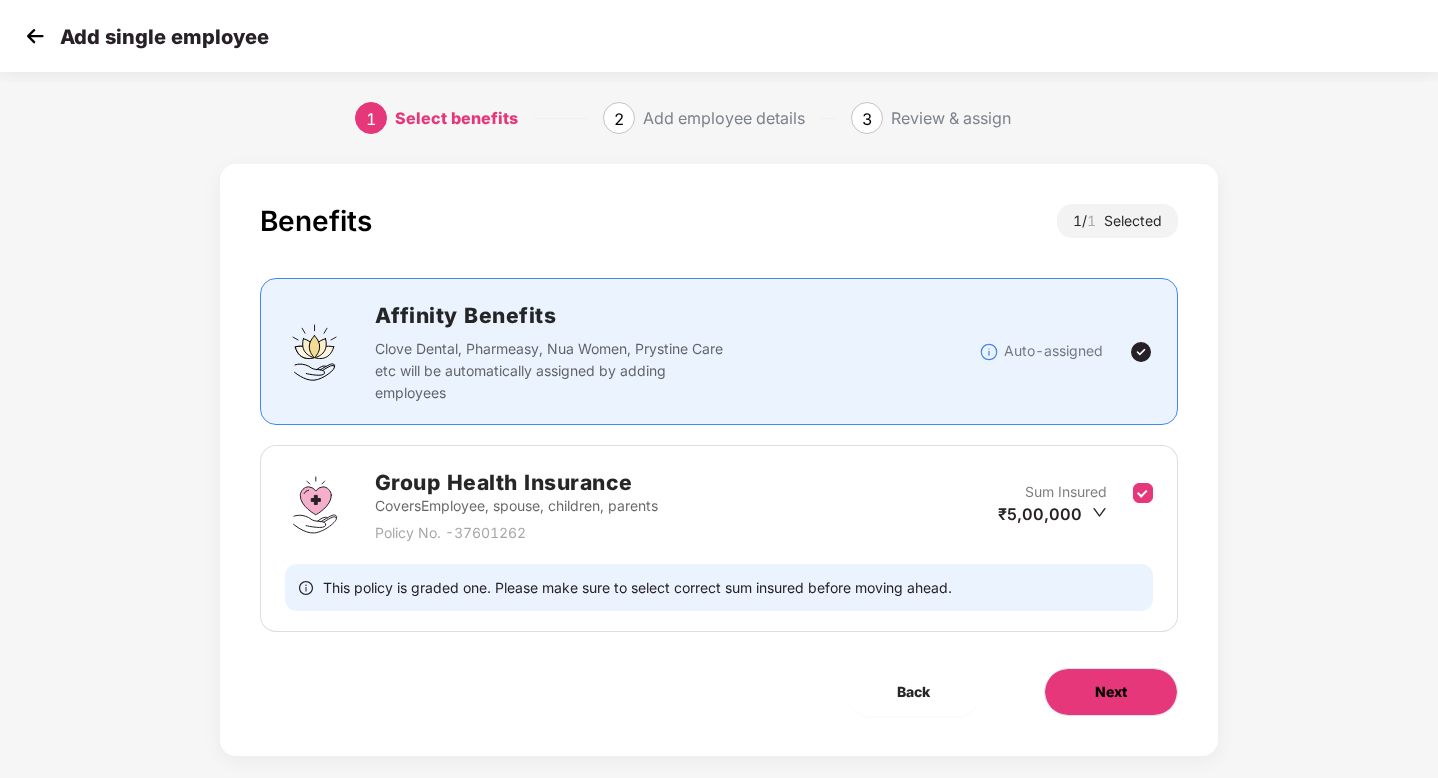 click on "Next" at bounding box center [1111, 692] 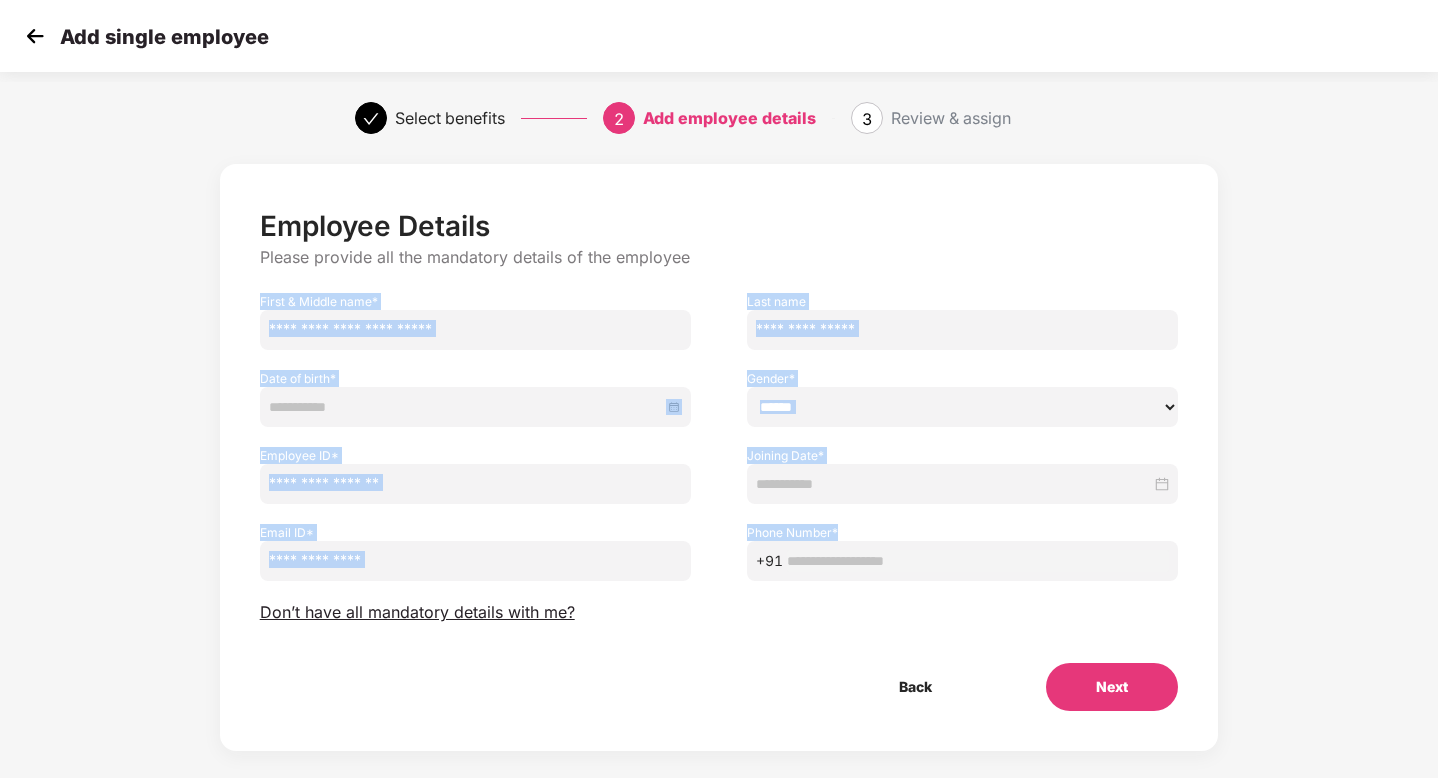 drag, startPoint x: 259, startPoint y: 289, endPoint x: 931, endPoint y: 567, distance: 727.2331 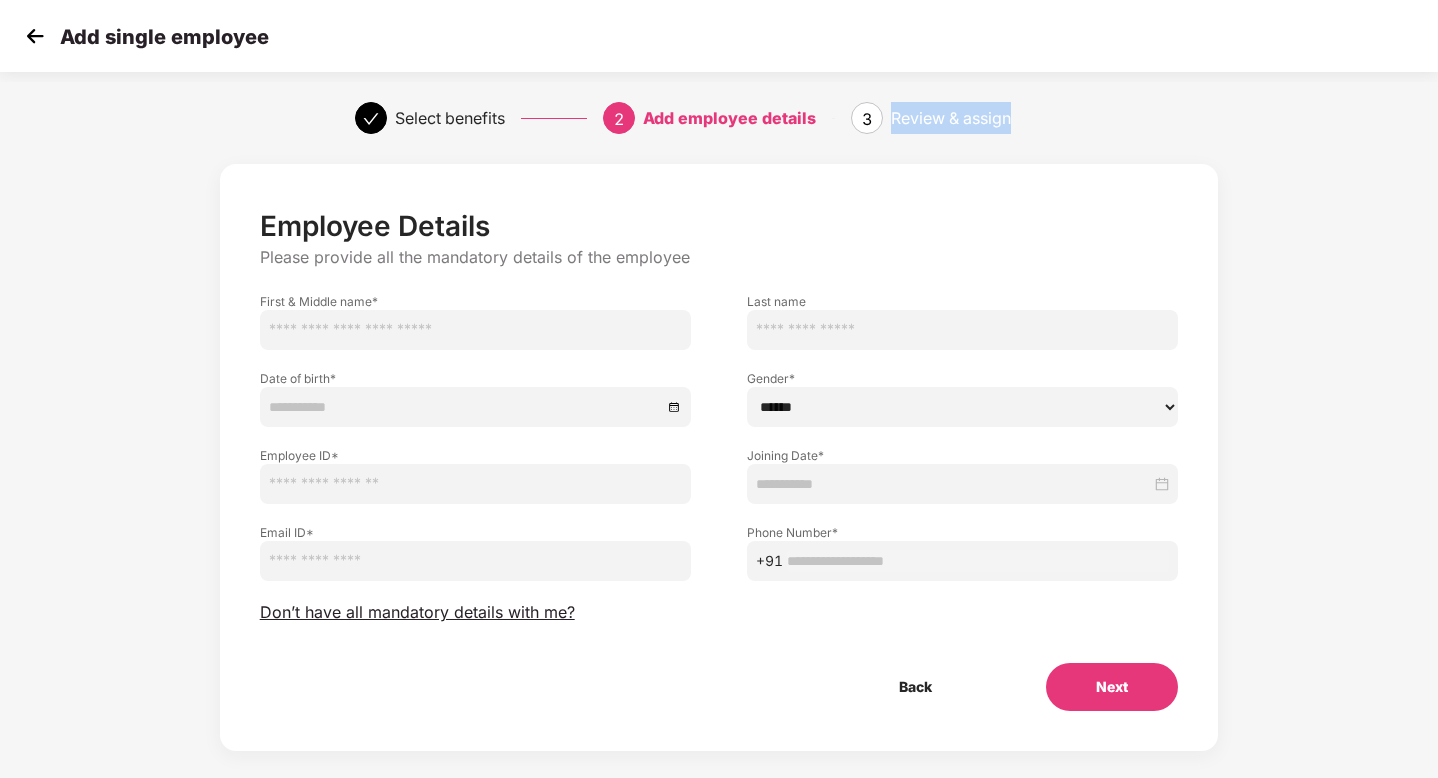 drag, startPoint x: 889, startPoint y: 116, endPoint x: 1064, endPoint y: 136, distance: 176.13914 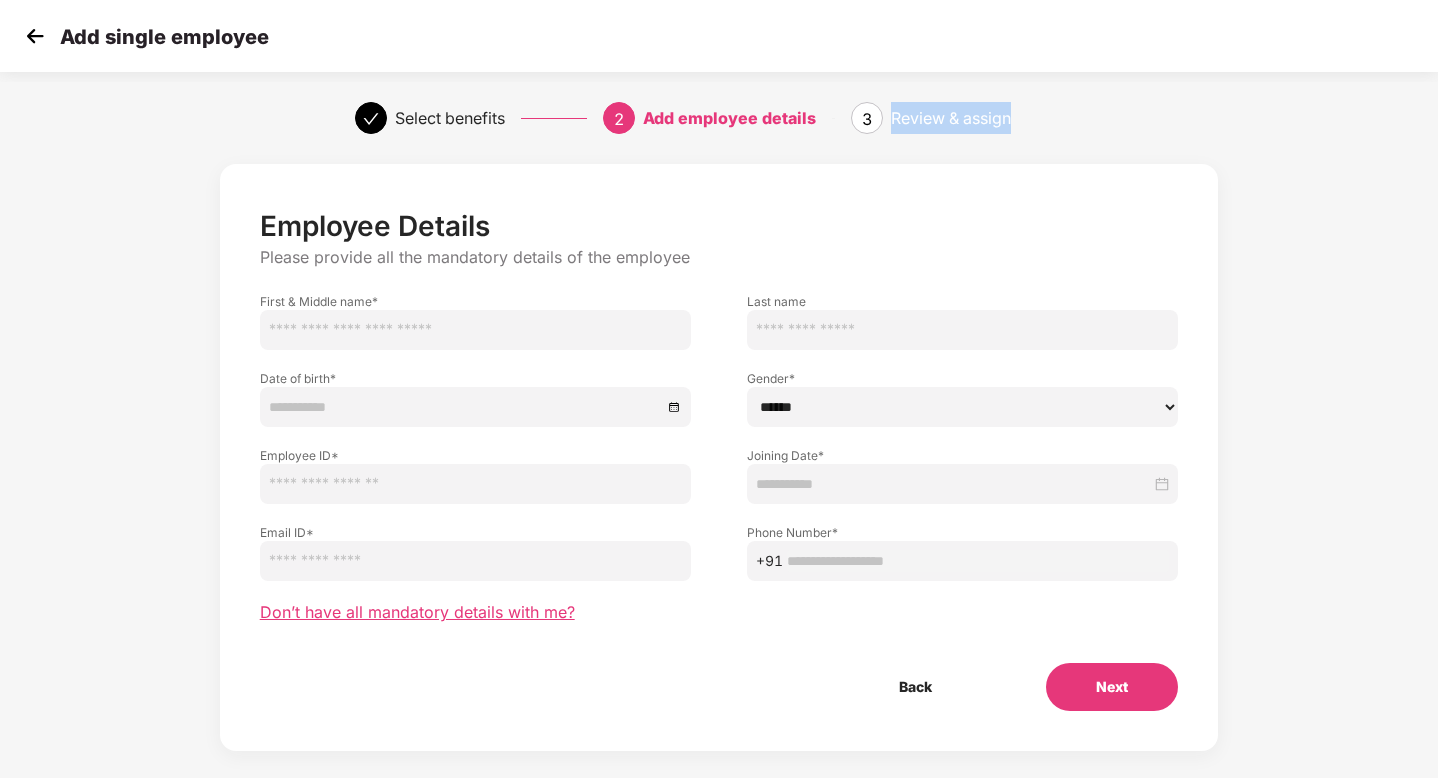 click on "Don’t have all mandatory details with me?" at bounding box center [417, 612] 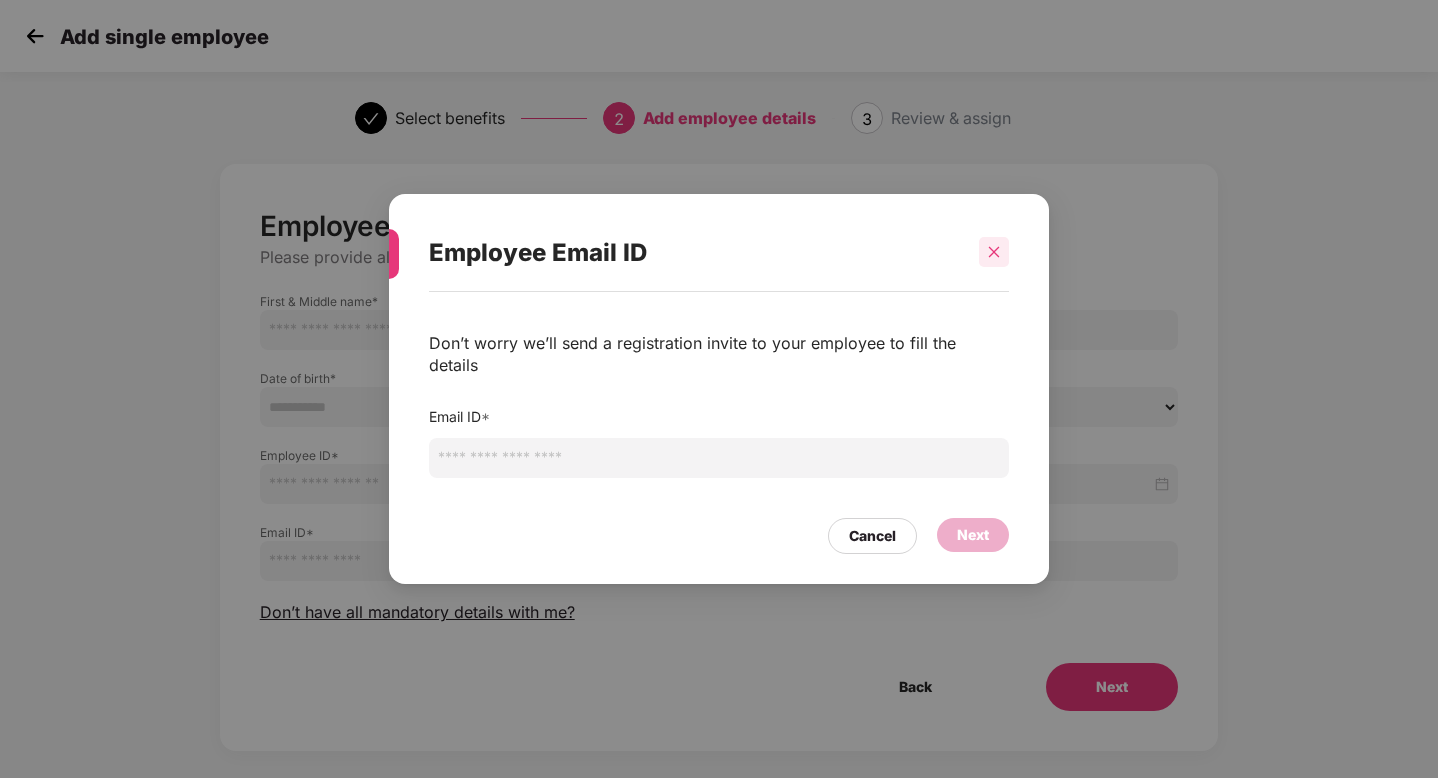 click 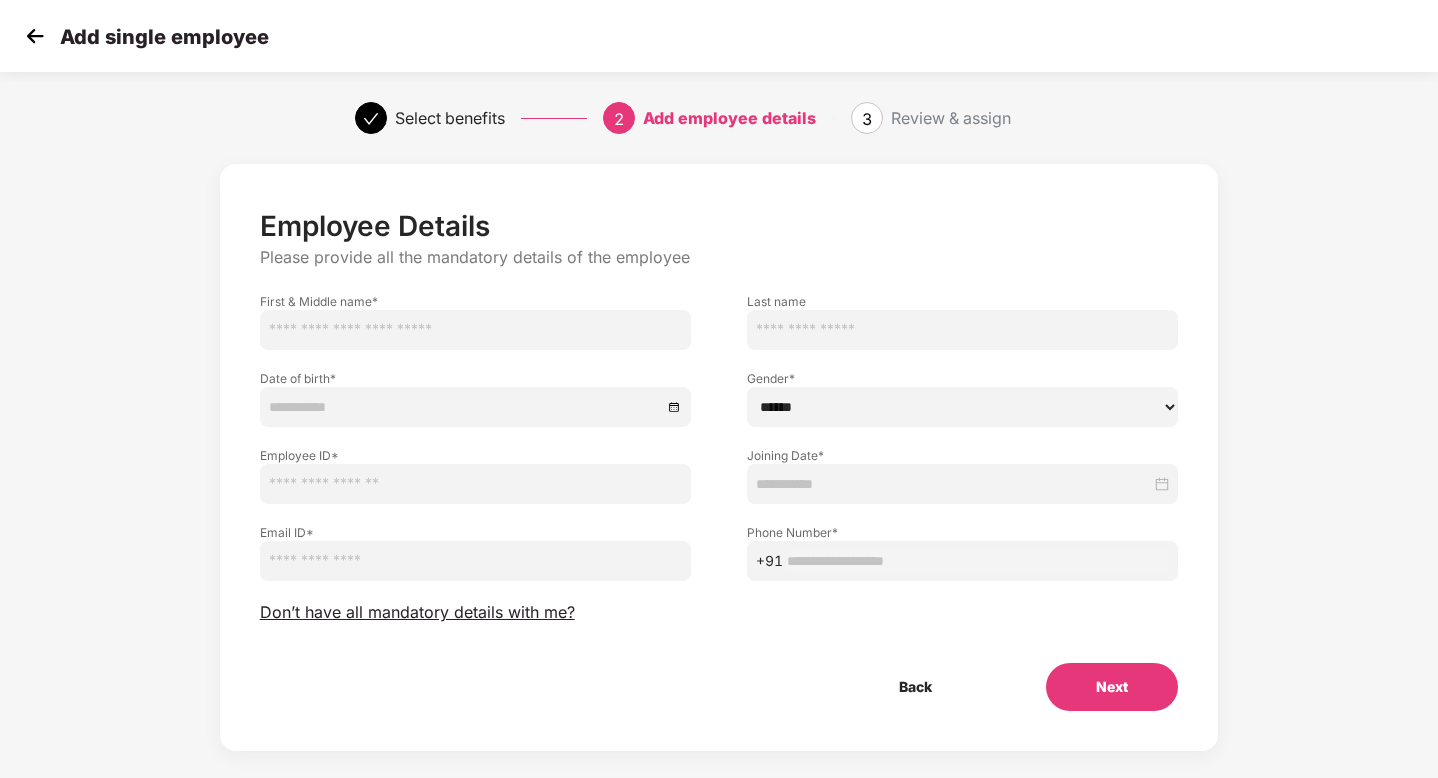 click at bounding box center [35, 36] 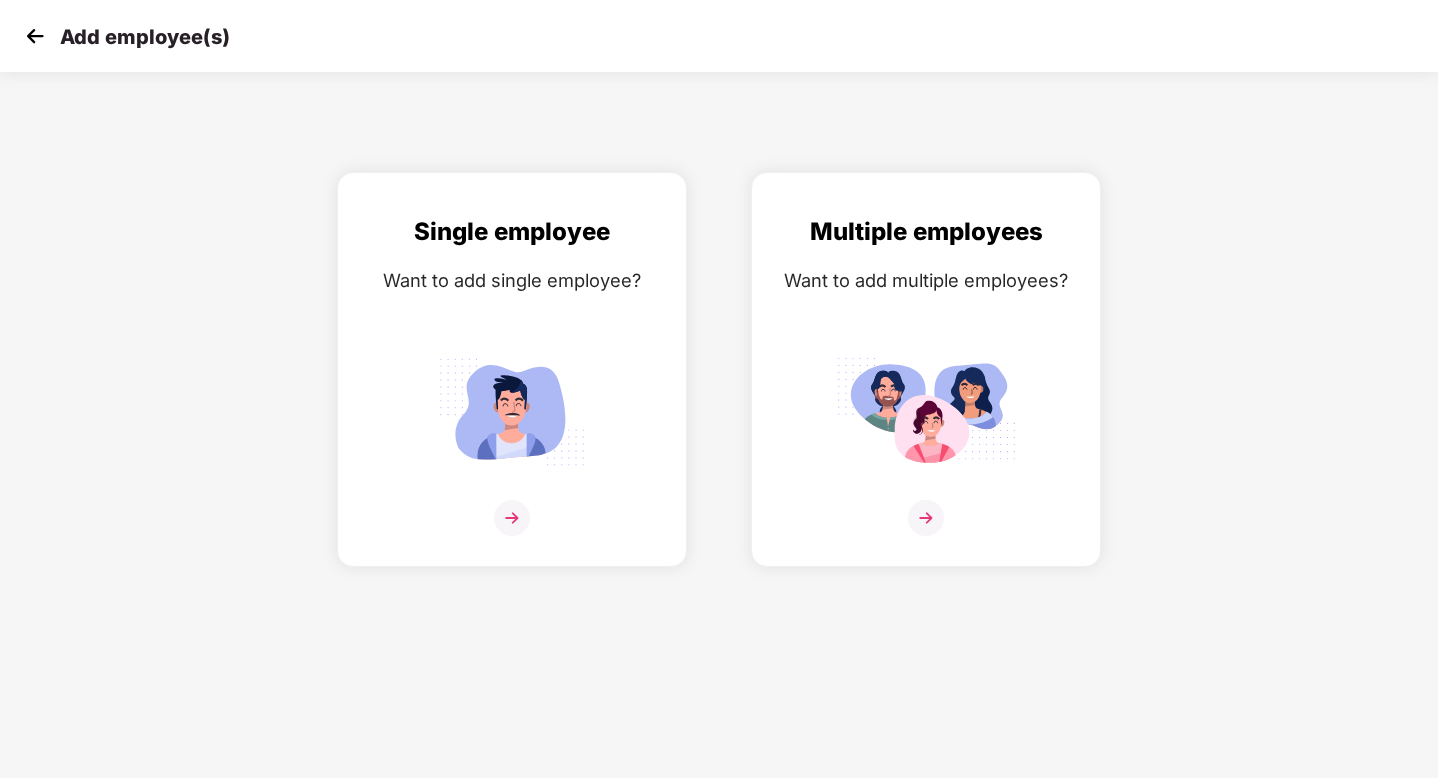 click at bounding box center [35, 36] 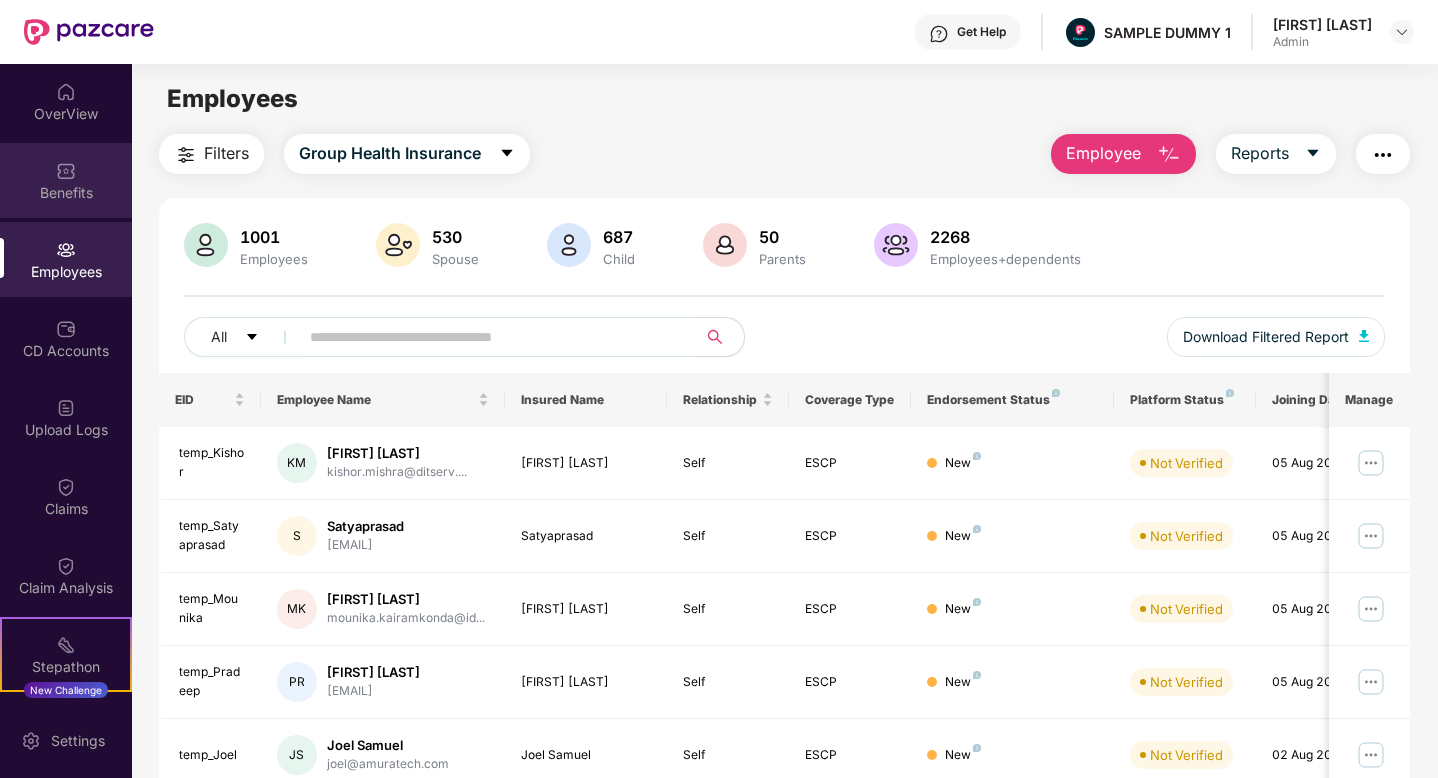 click on "Benefits" at bounding box center (66, 193) 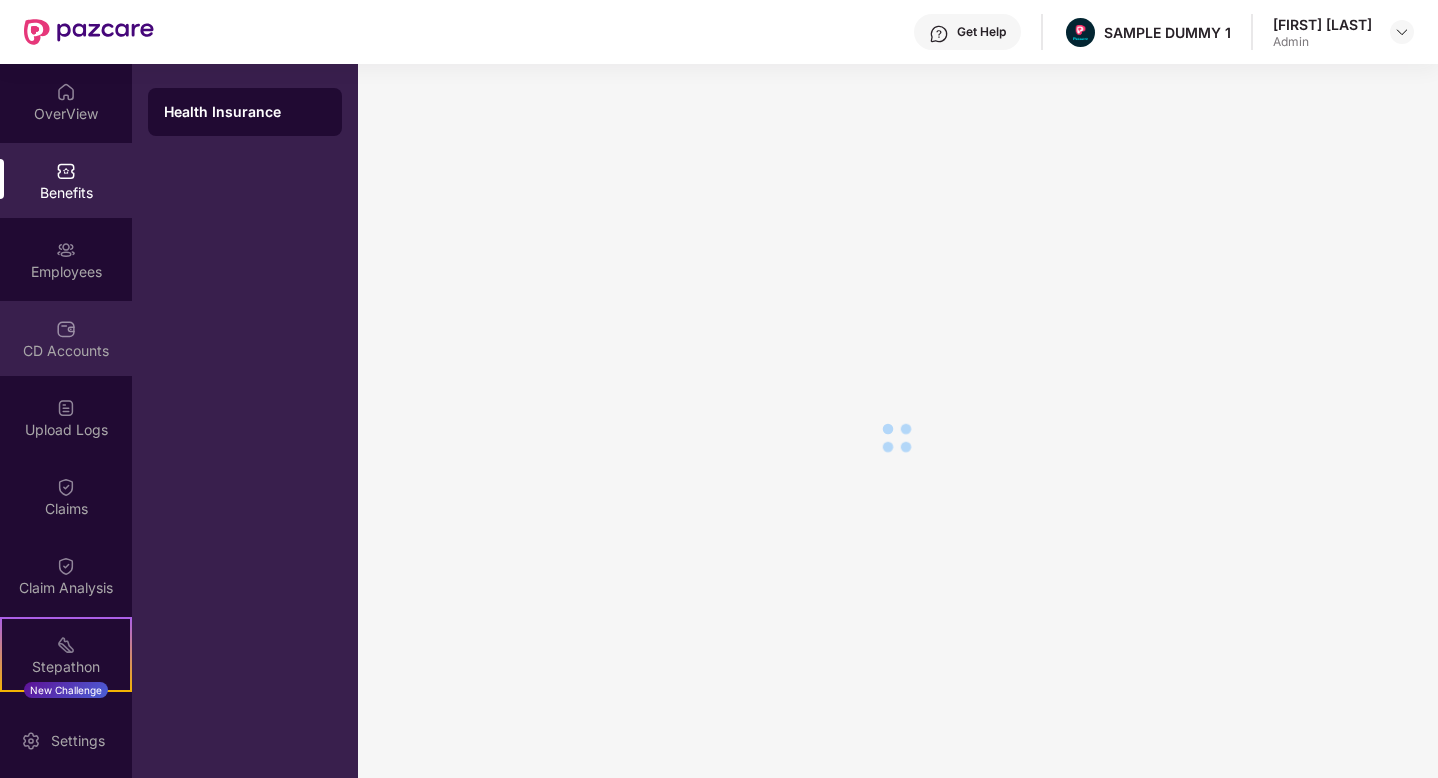click on "CD Accounts" at bounding box center [66, 338] 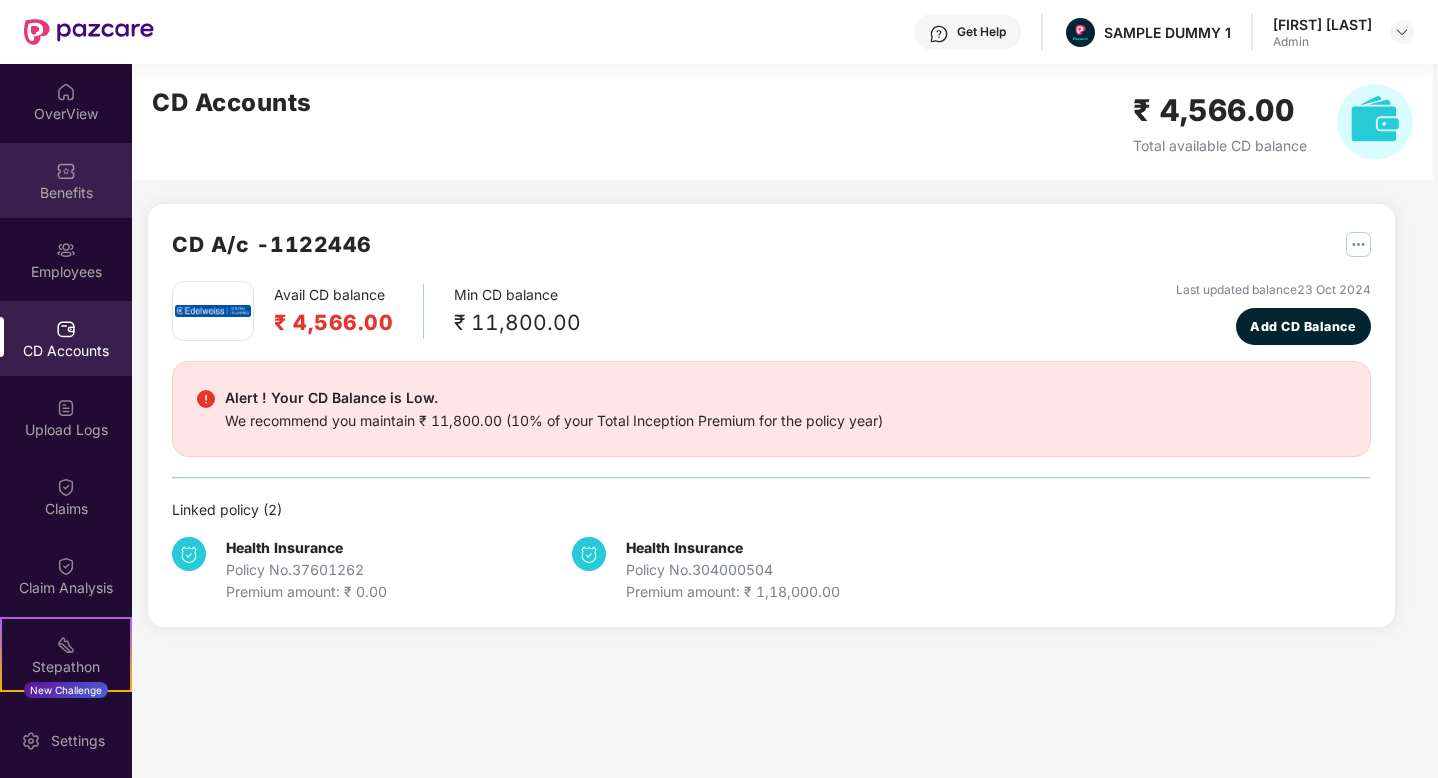 click on "Benefits" at bounding box center (66, 193) 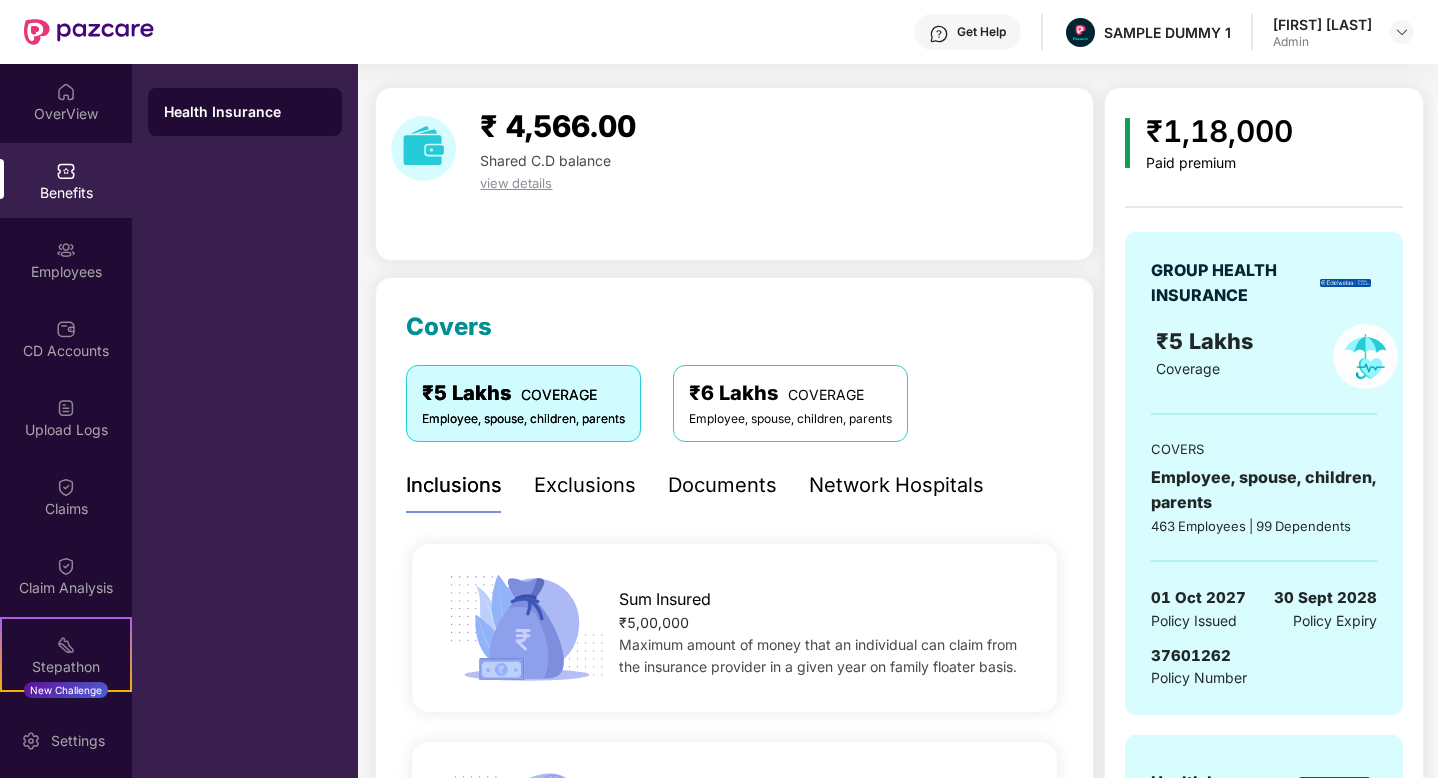 scroll, scrollTop: 52, scrollLeft: 0, axis: vertical 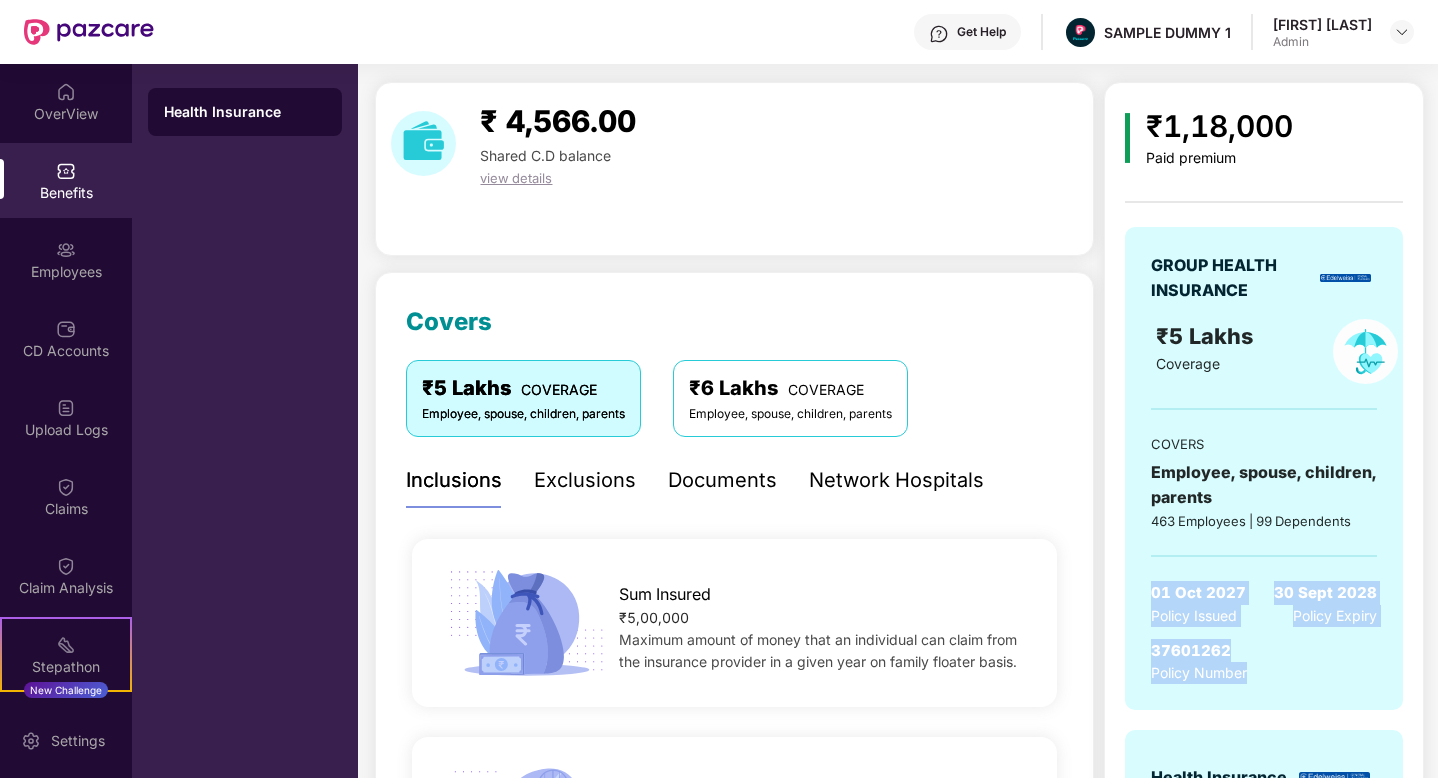 drag, startPoint x: 1148, startPoint y: 577, endPoint x: 1331, endPoint y: 682, distance: 210.98341 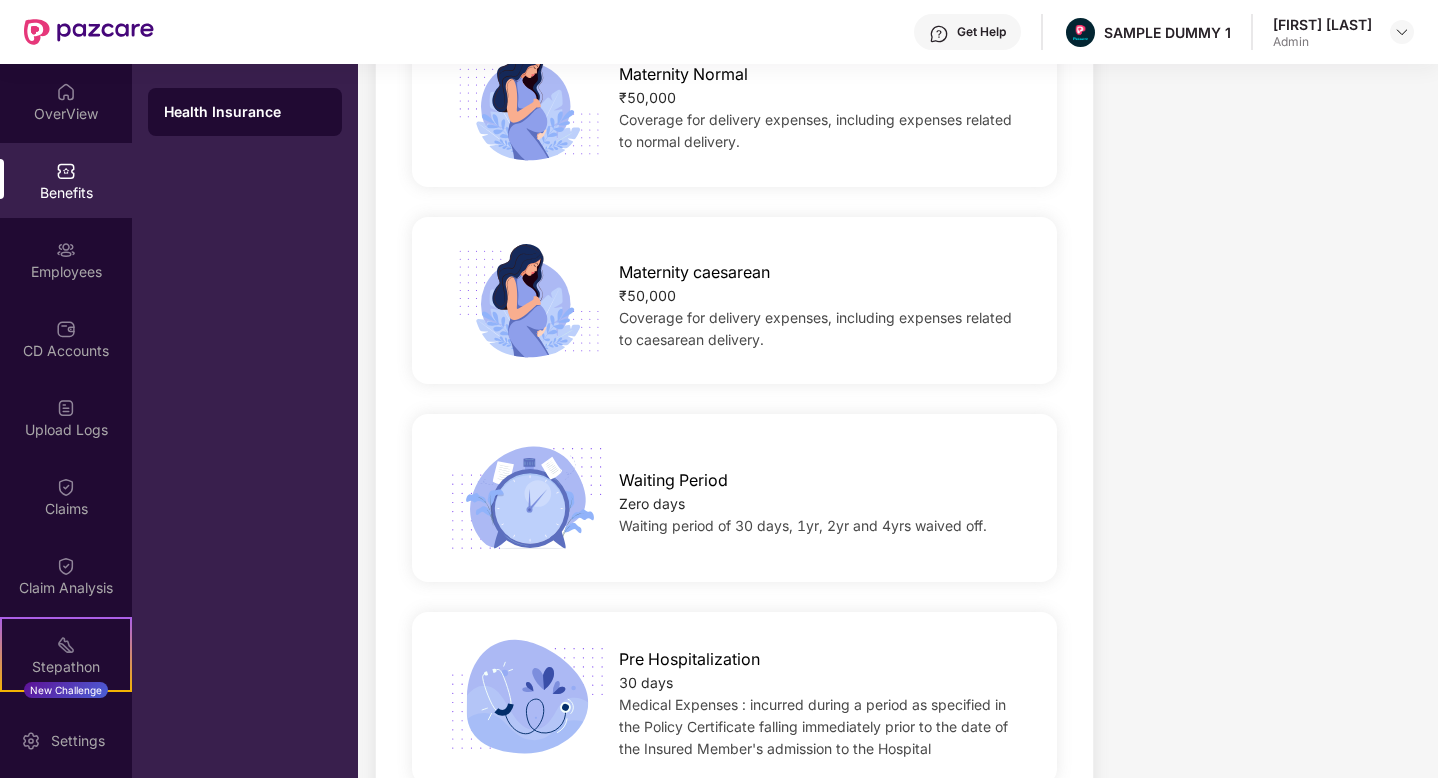 scroll, scrollTop: 1565, scrollLeft: 0, axis: vertical 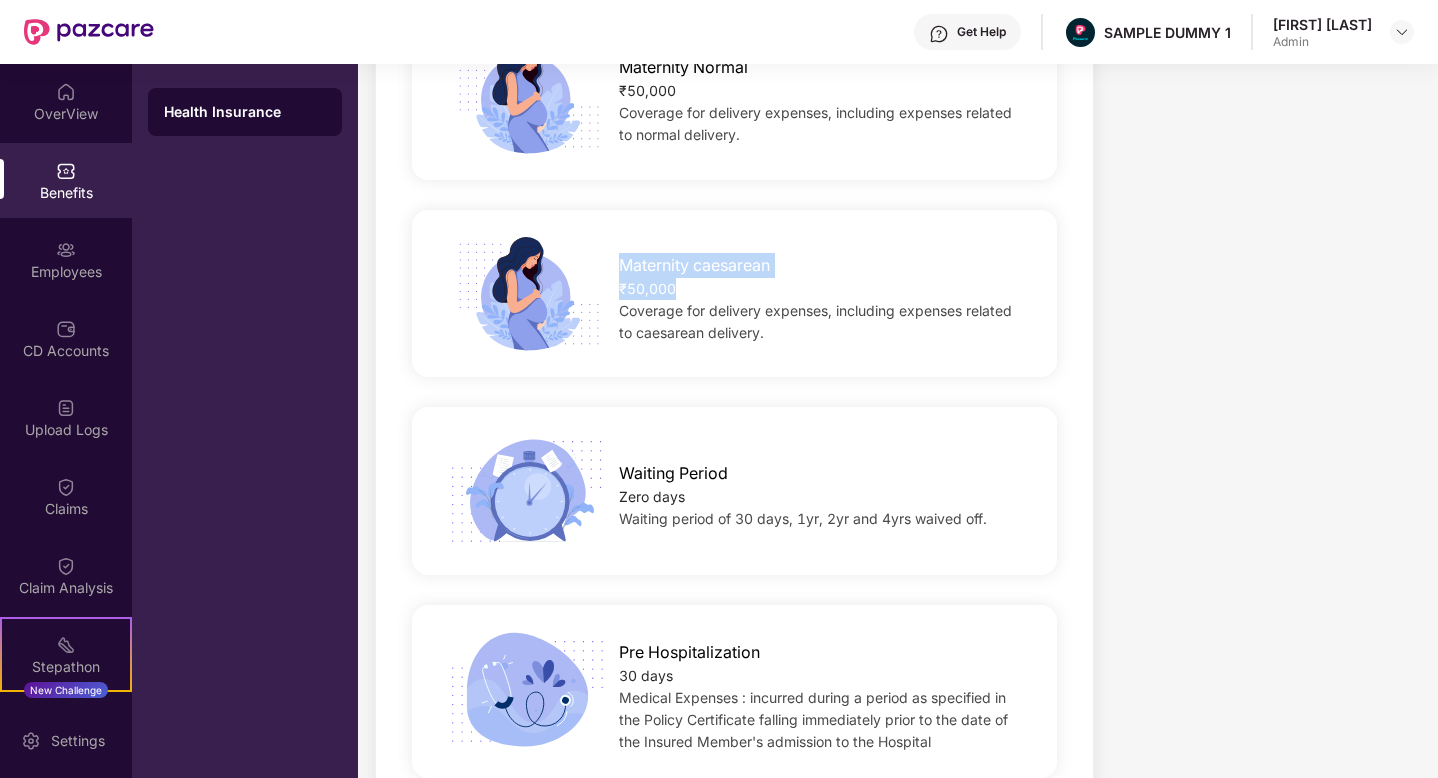 drag, startPoint x: 689, startPoint y: 295, endPoint x: 594, endPoint y: 257, distance: 102.31813 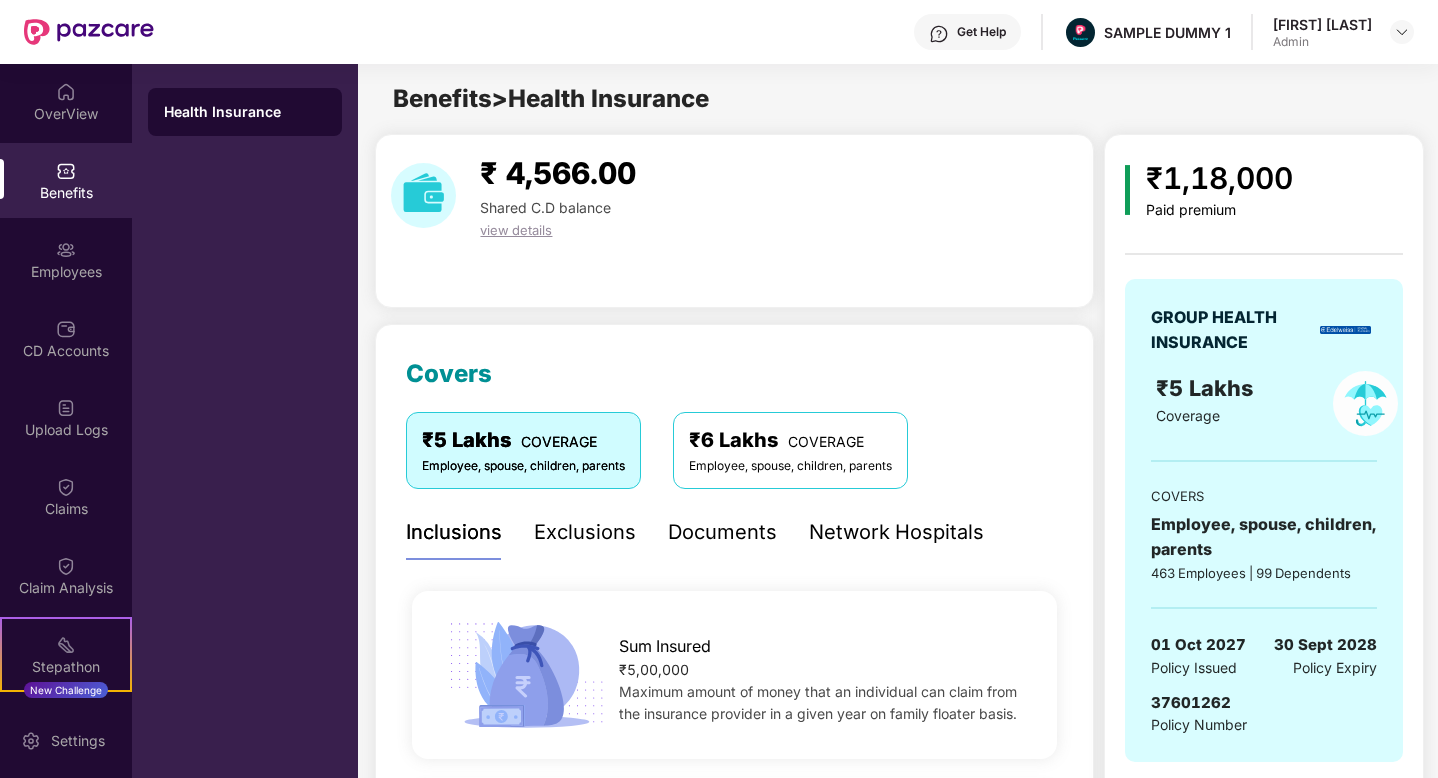 click on "Exclusions" at bounding box center (585, 532) 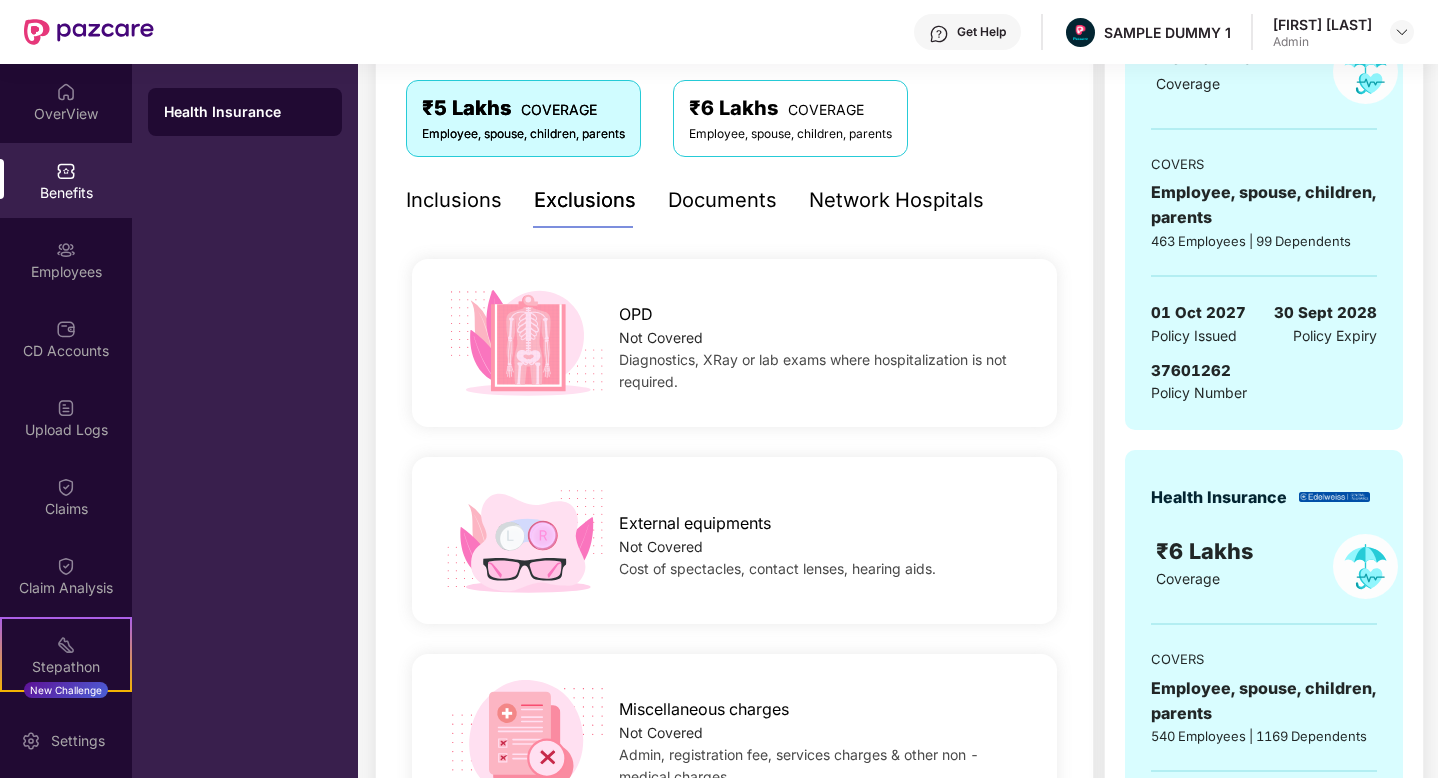 scroll, scrollTop: 380, scrollLeft: 0, axis: vertical 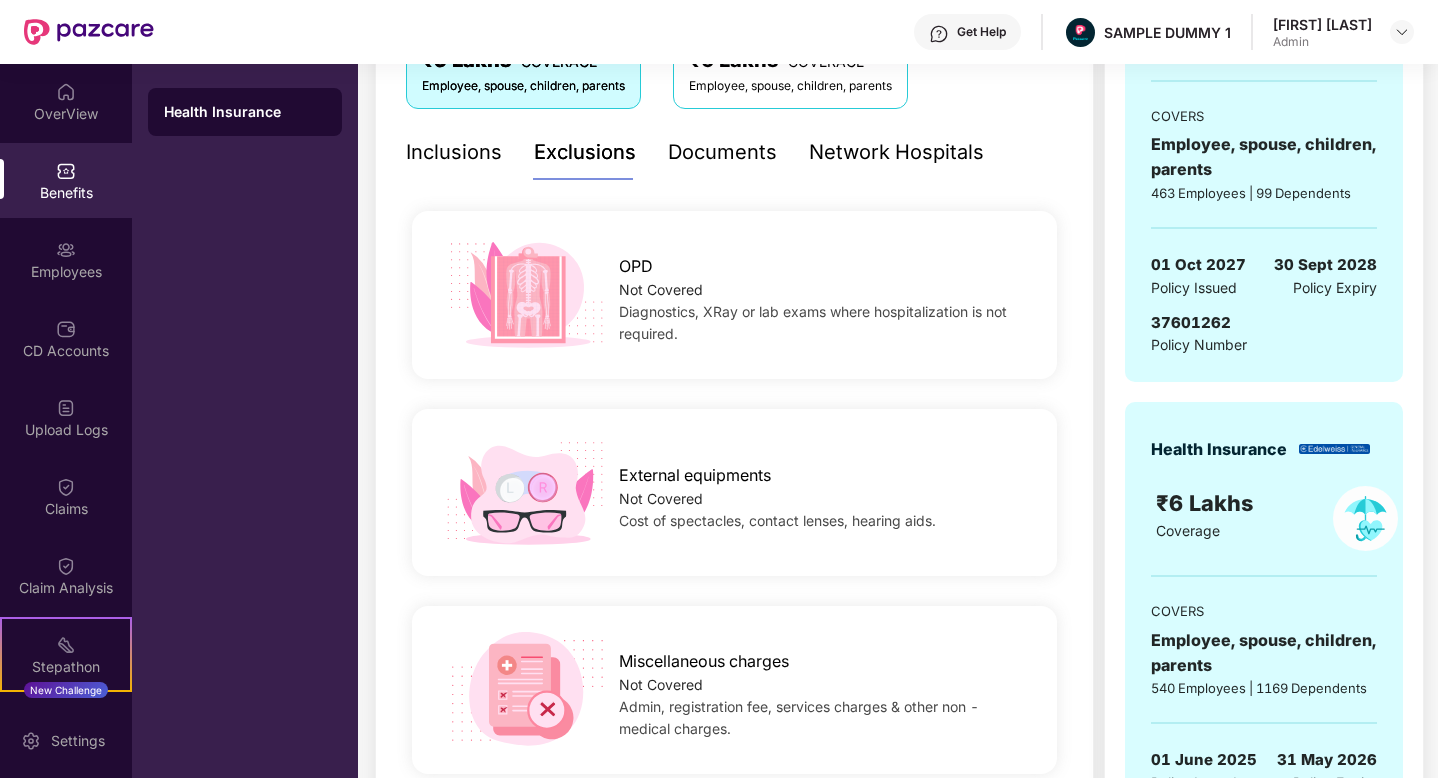 click on "Documents" at bounding box center [722, 152] 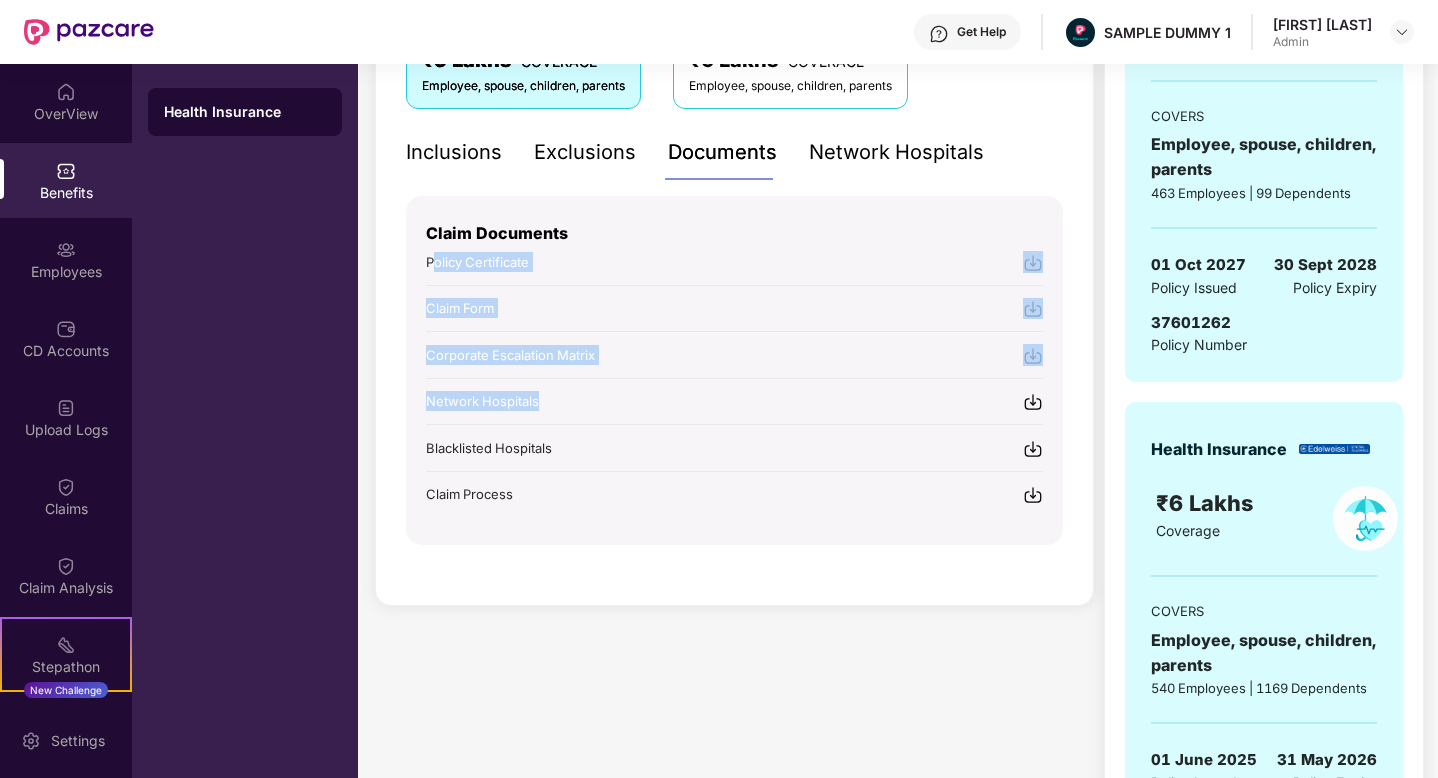 drag, startPoint x: 436, startPoint y: 257, endPoint x: 603, endPoint y: 407, distance: 224.47495 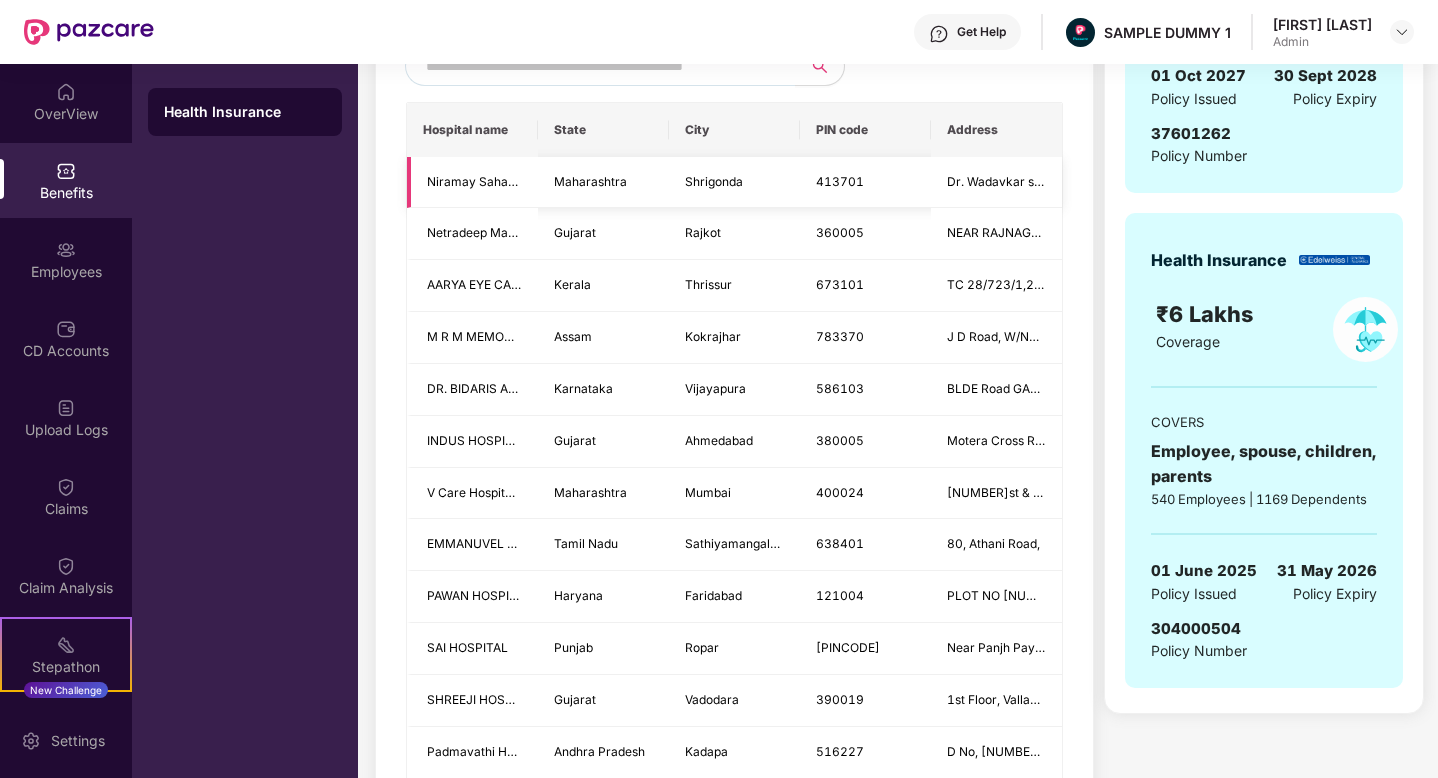 scroll, scrollTop: 499, scrollLeft: 0, axis: vertical 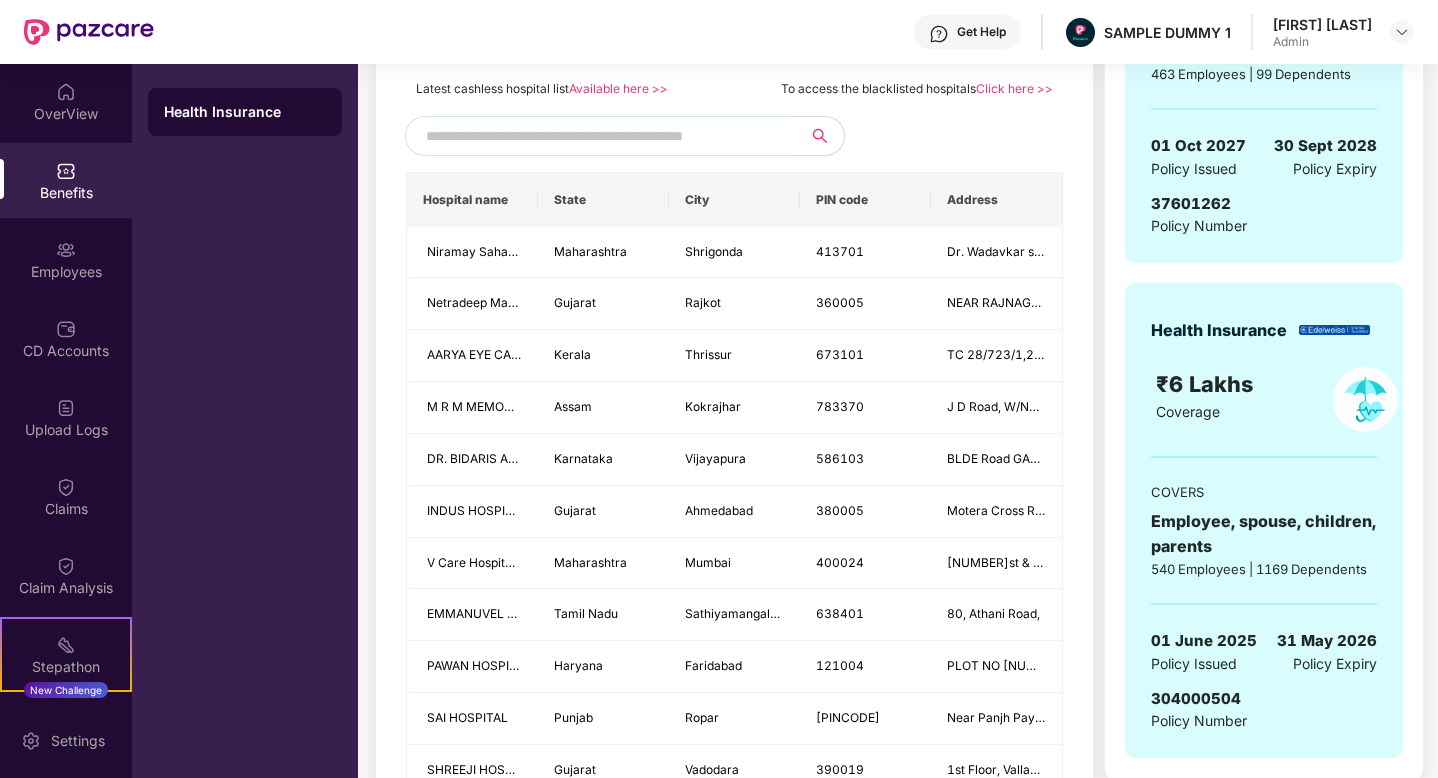 click at bounding box center (597, 136) 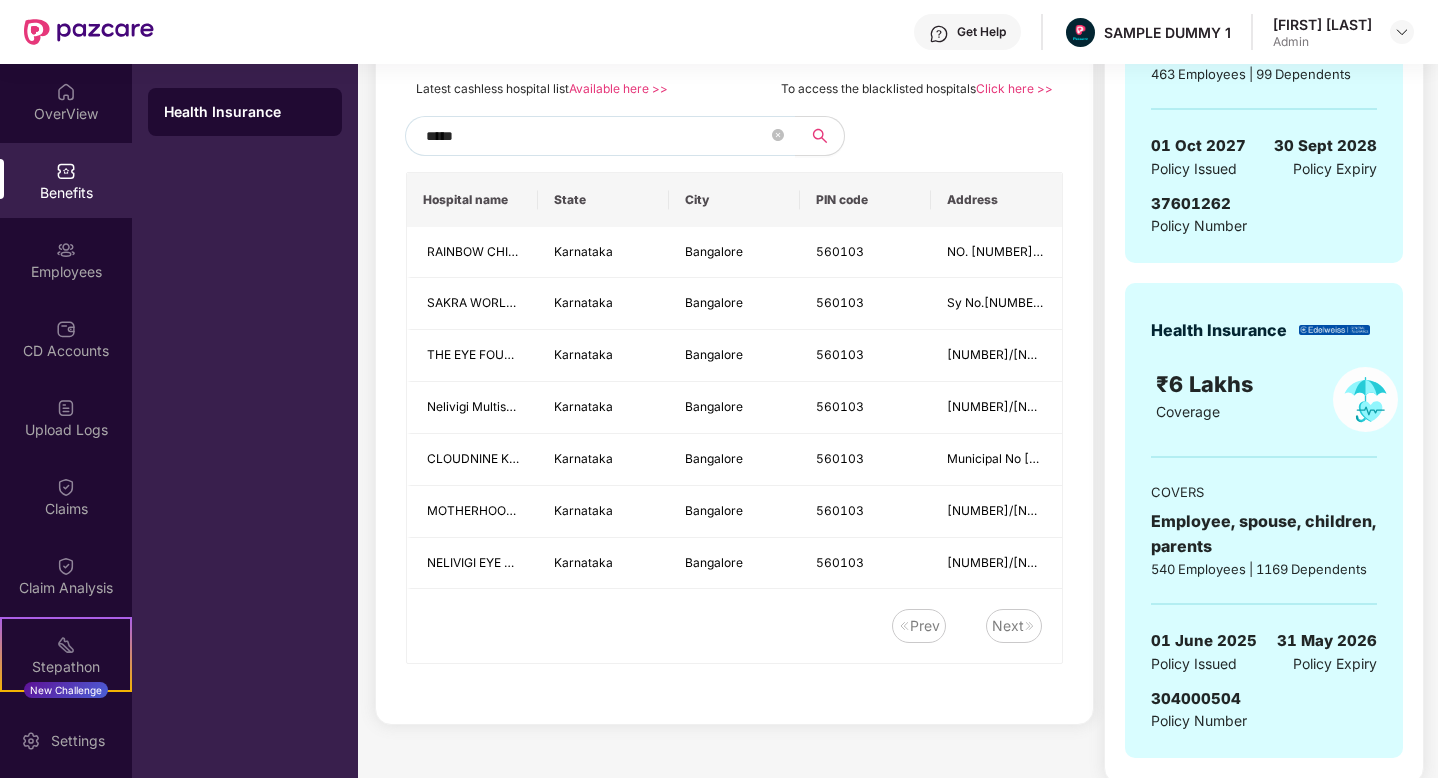 type on "*****" 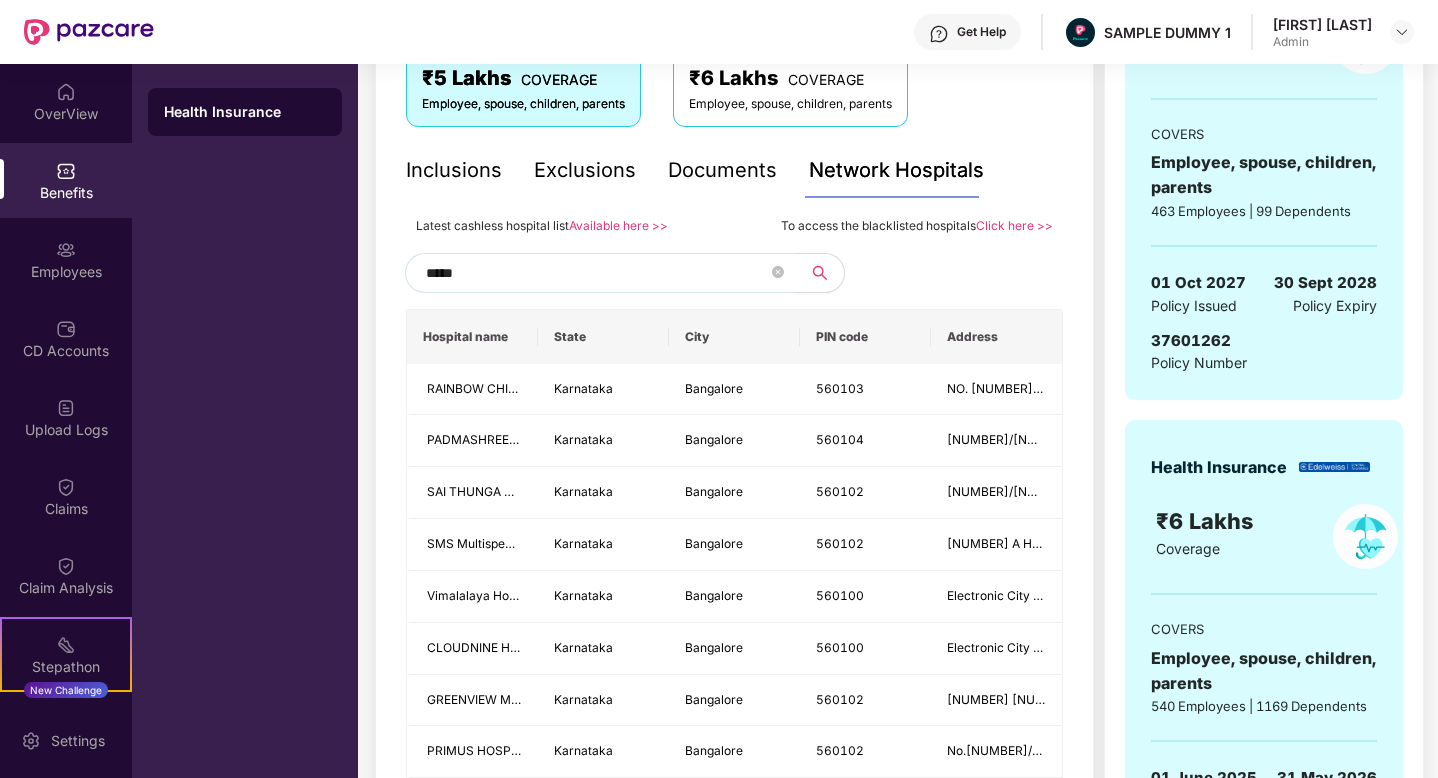 scroll, scrollTop: 340, scrollLeft: 0, axis: vertical 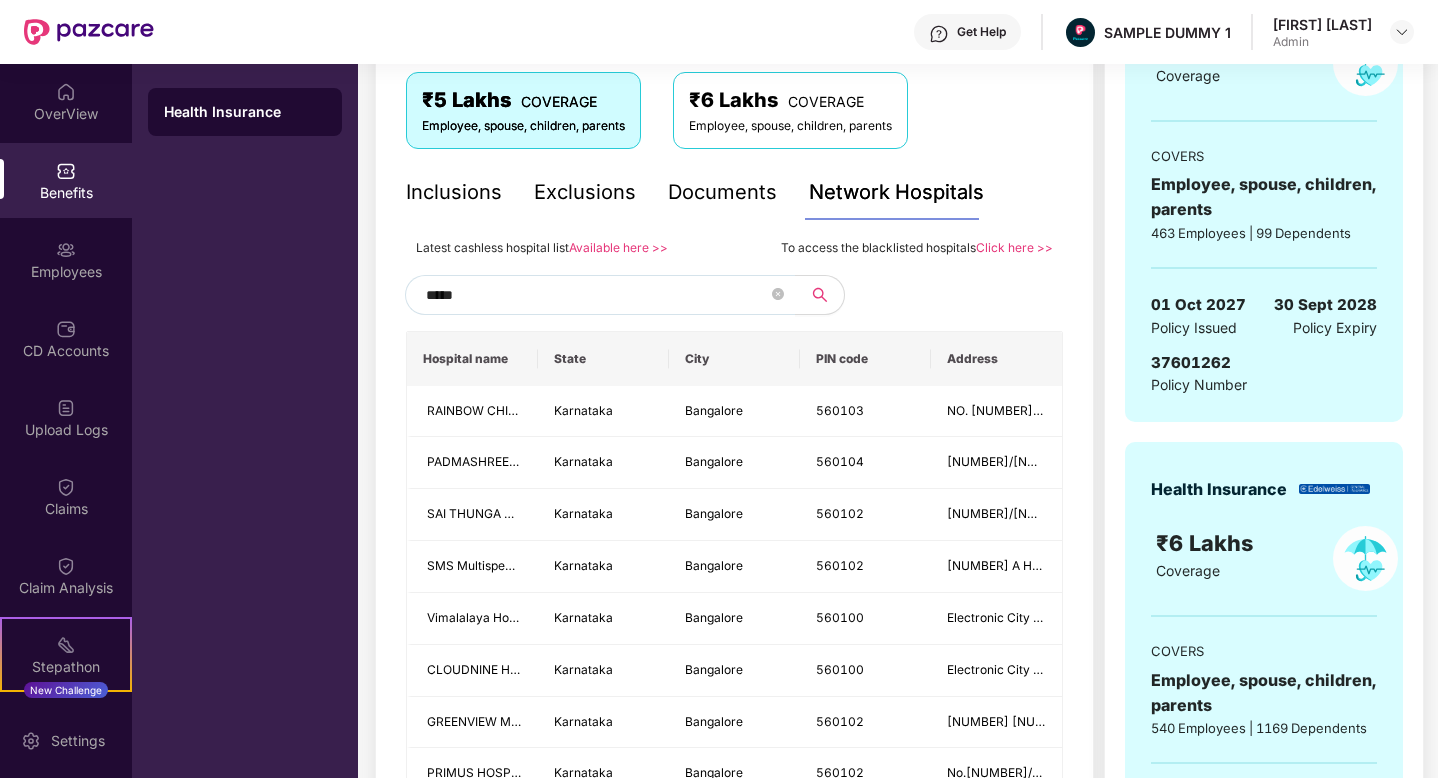 click on "*****" at bounding box center (597, 295) 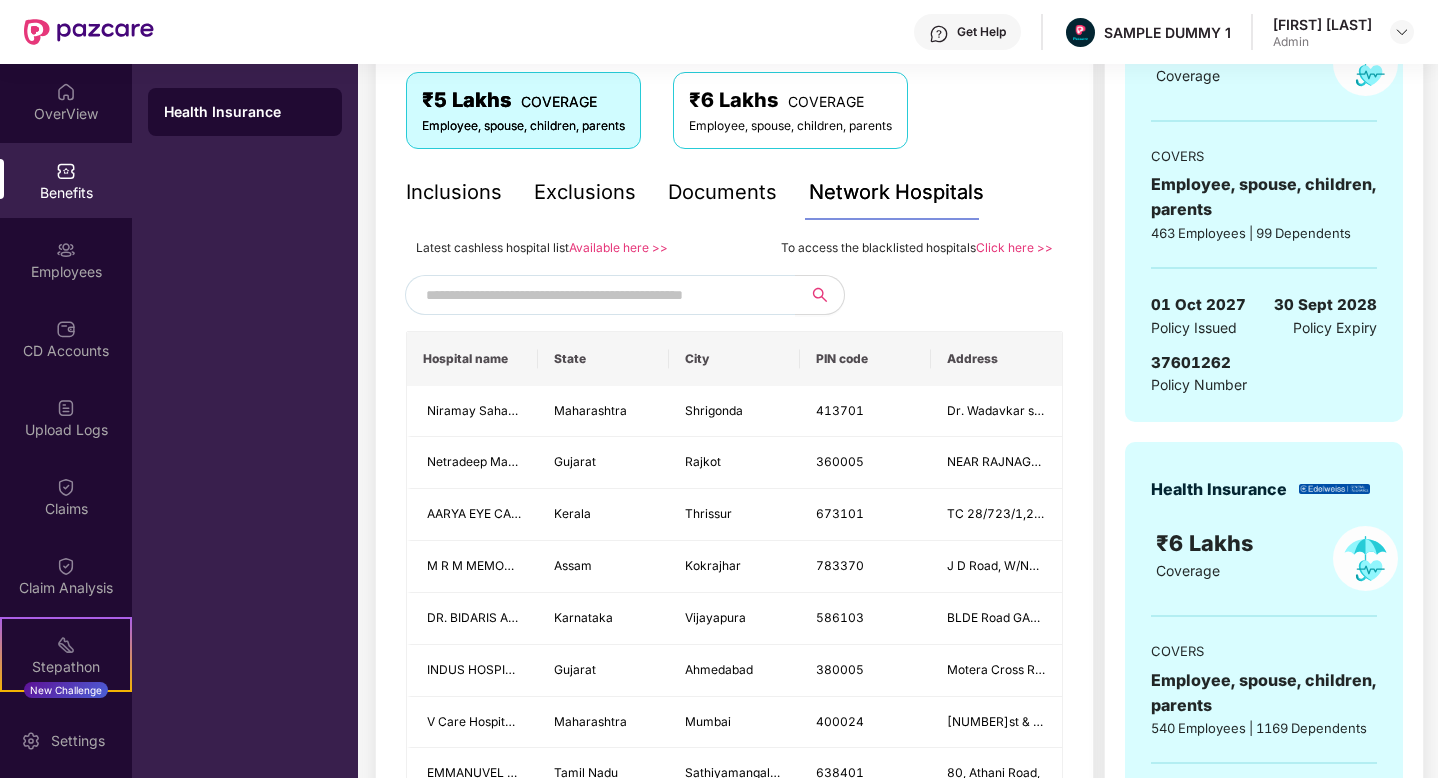 type 